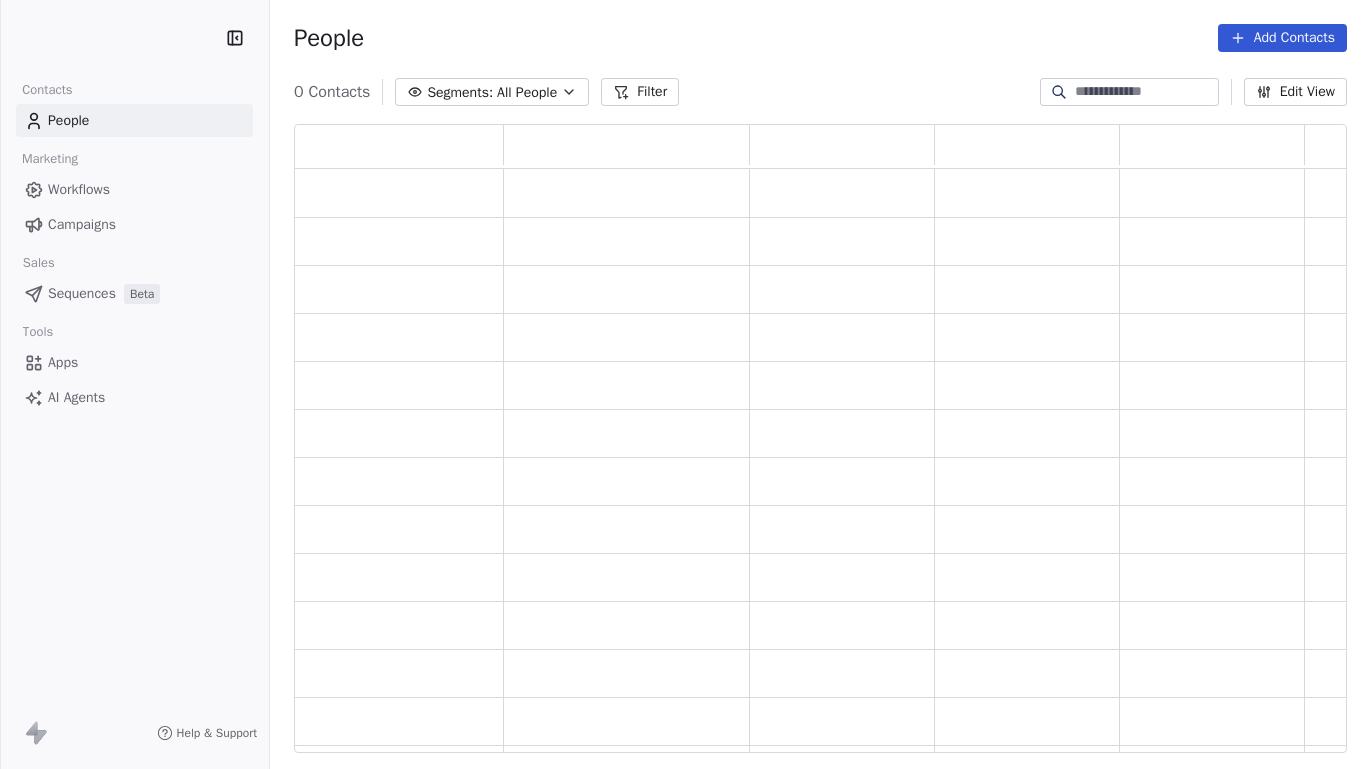 scroll, scrollTop: 0, scrollLeft: 0, axis: both 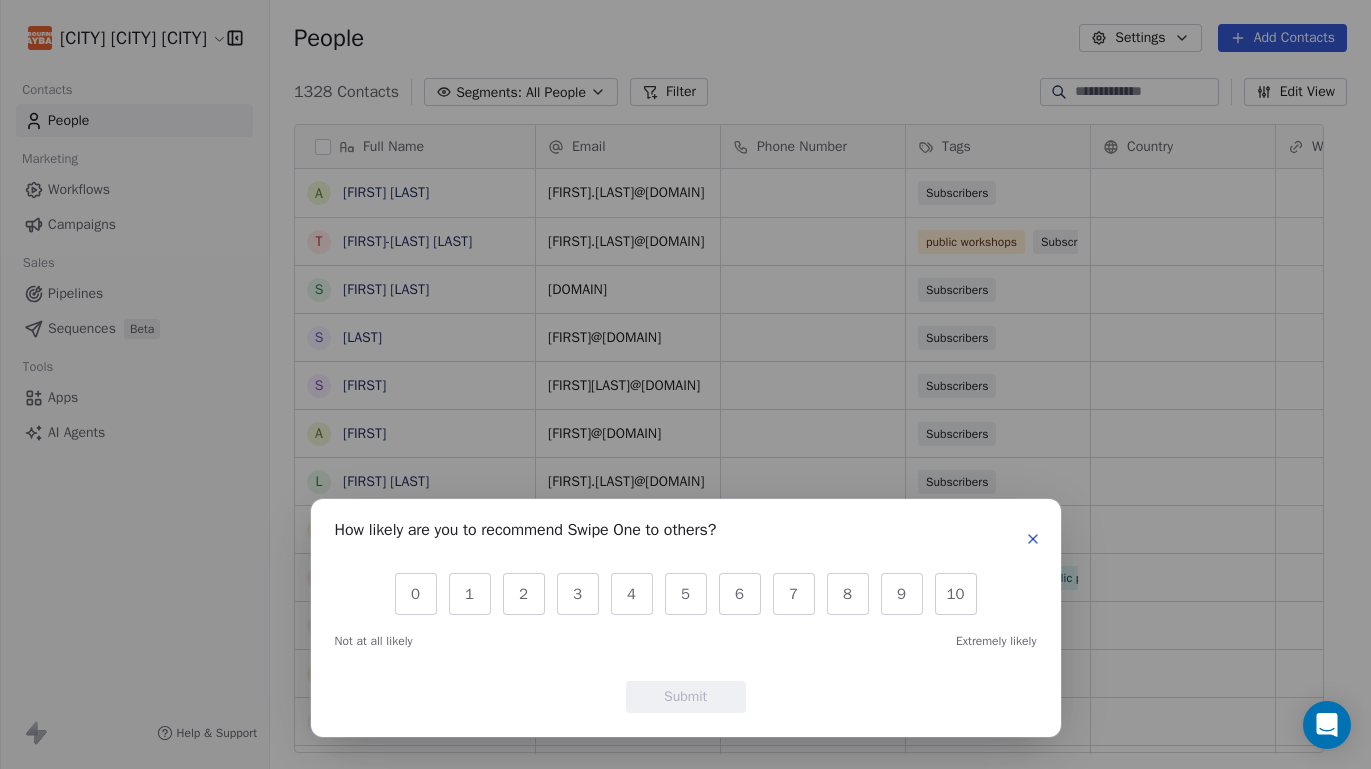 click 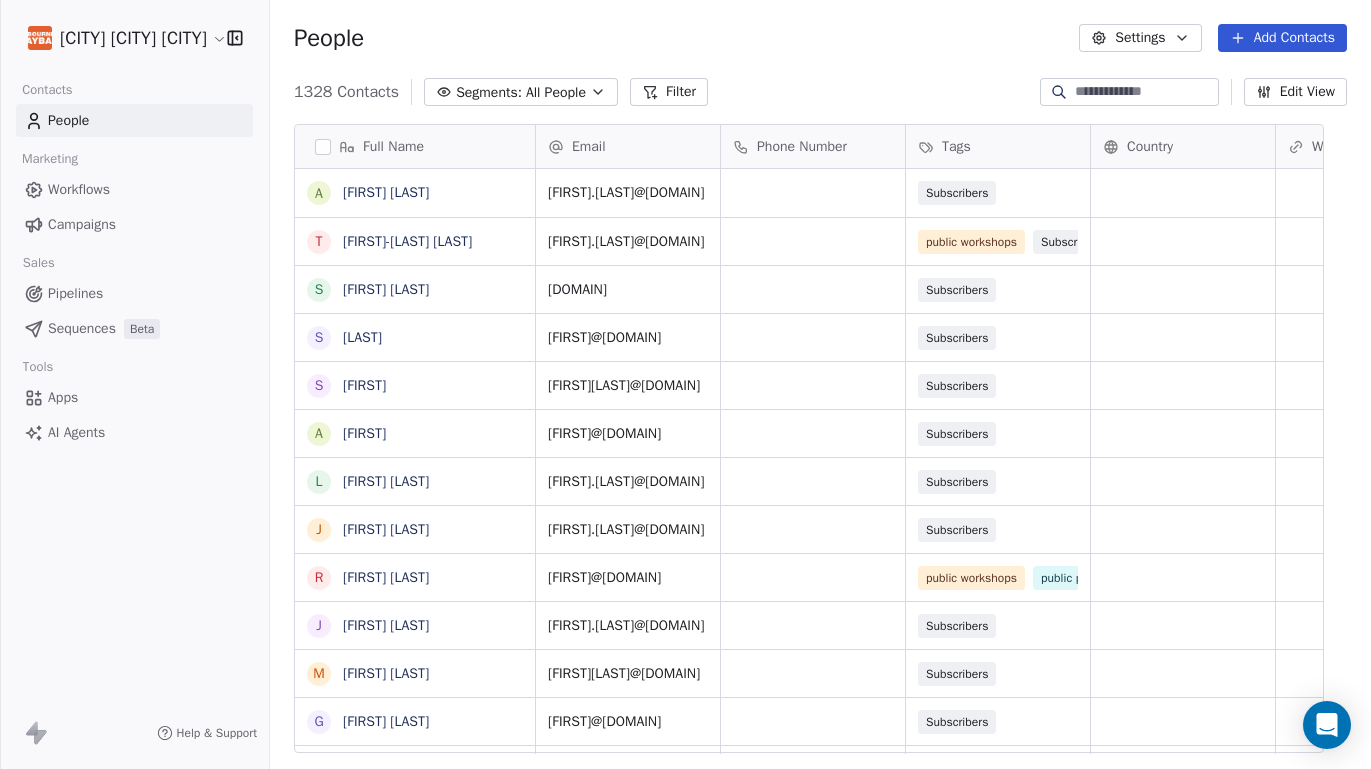 click on "Campaigns" at bounding box center [82, 224] 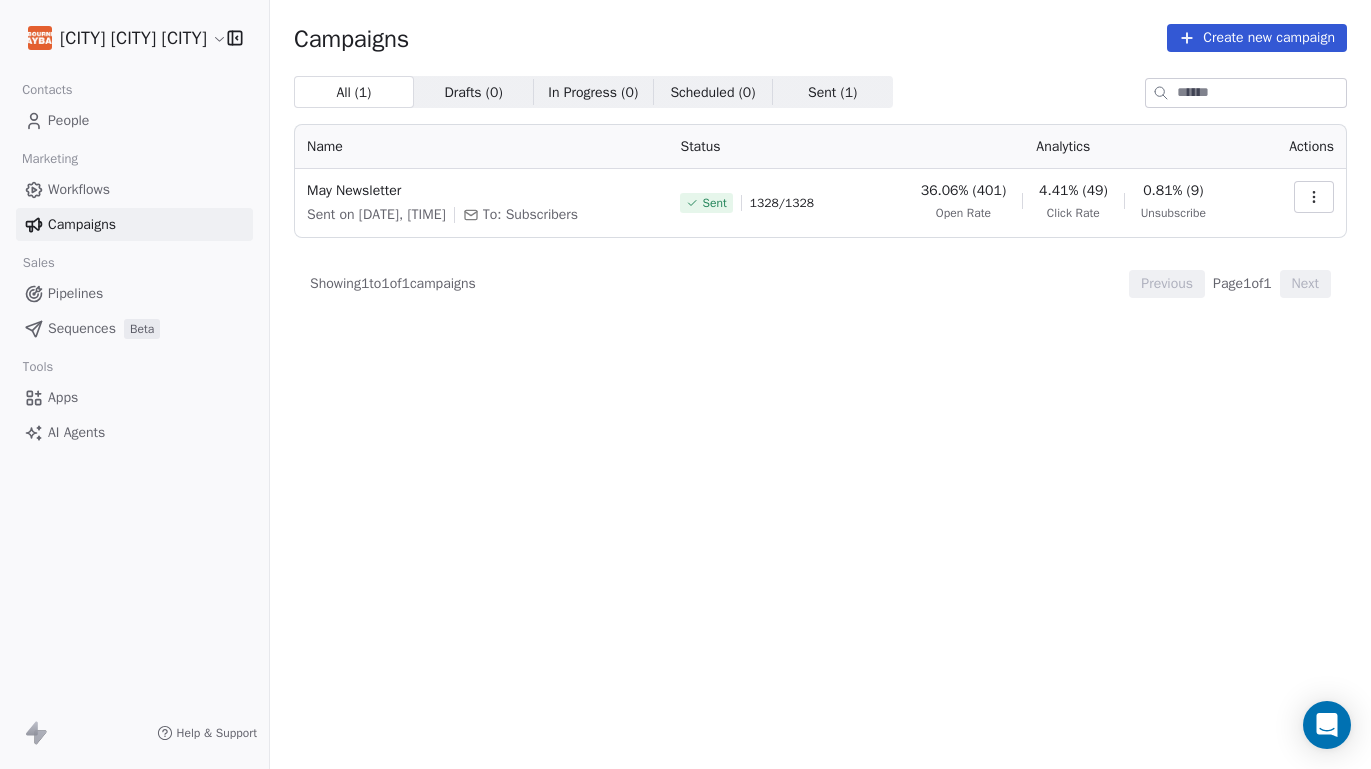click on "Create new campaign" at bounding box center [1257, 38] 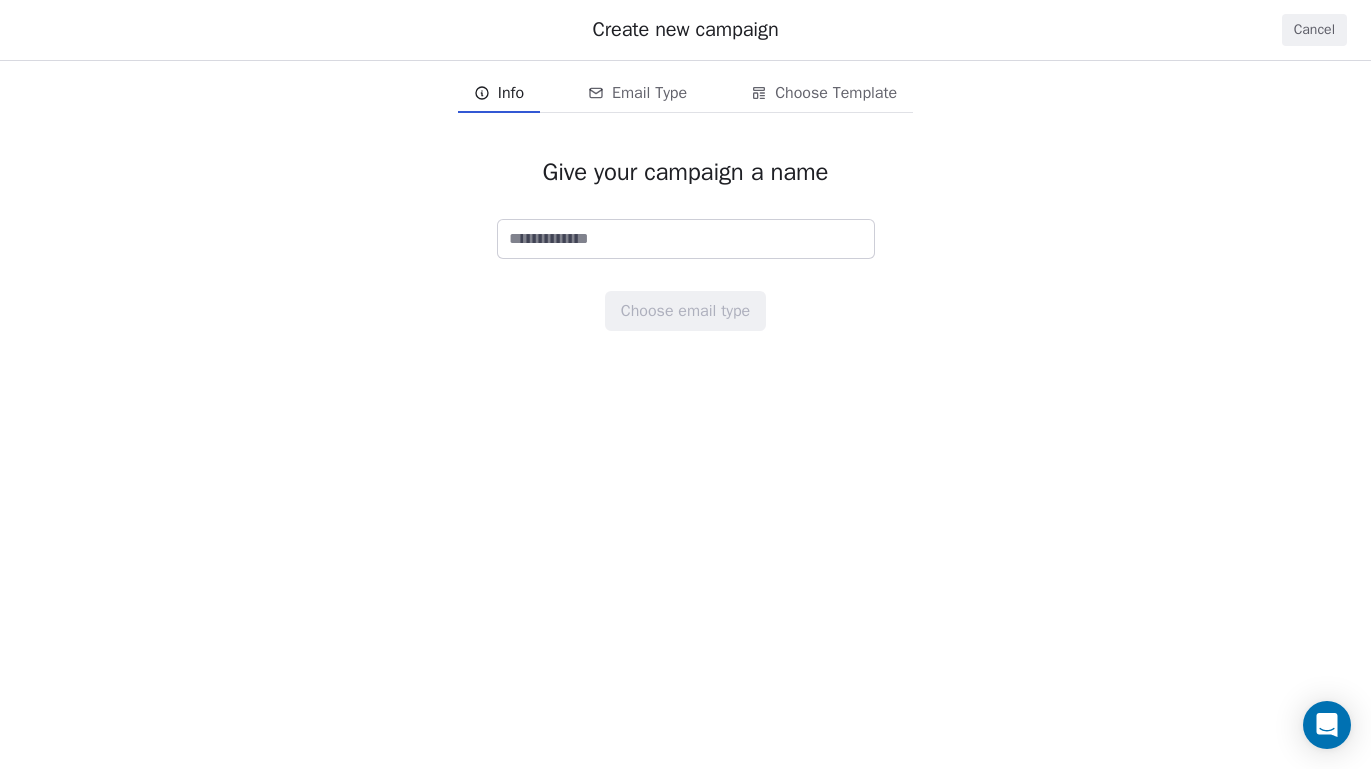 click at bounding box center (686, 239) 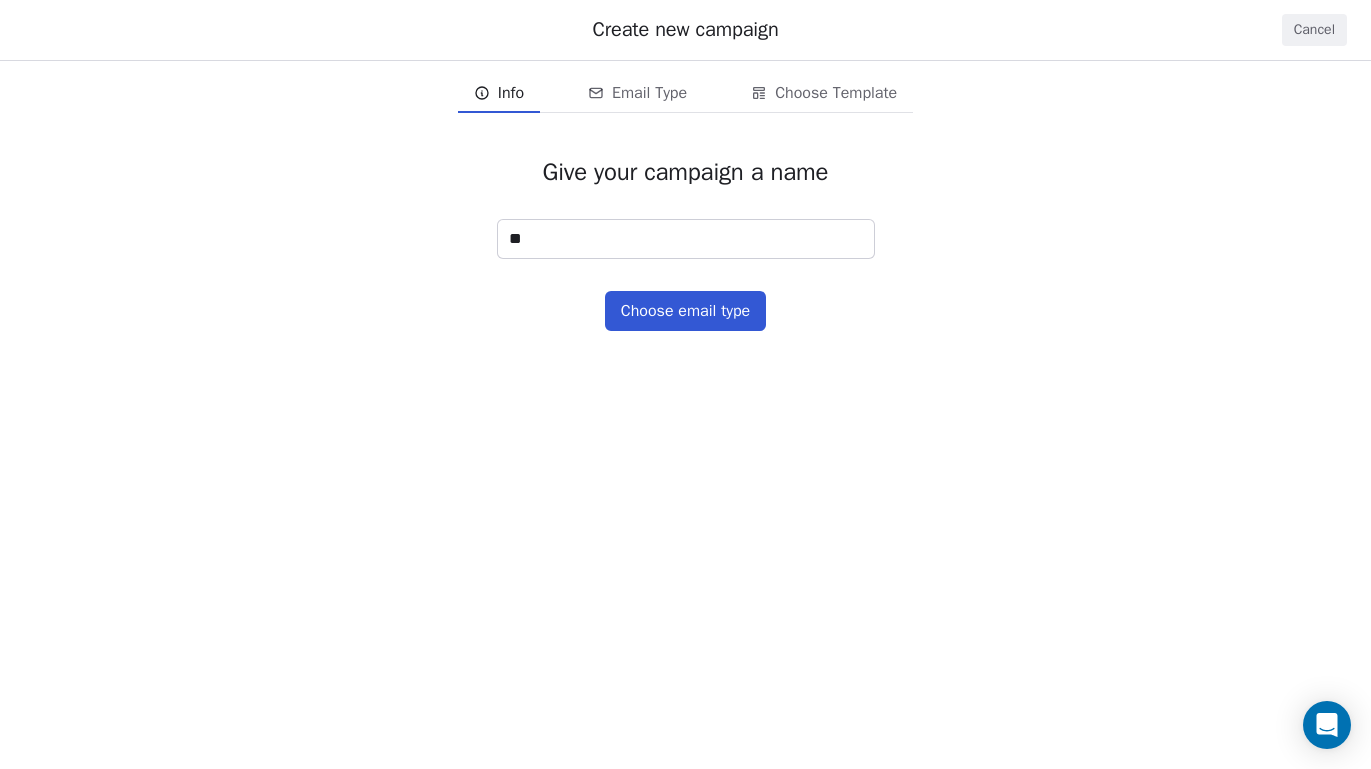 type on "*" 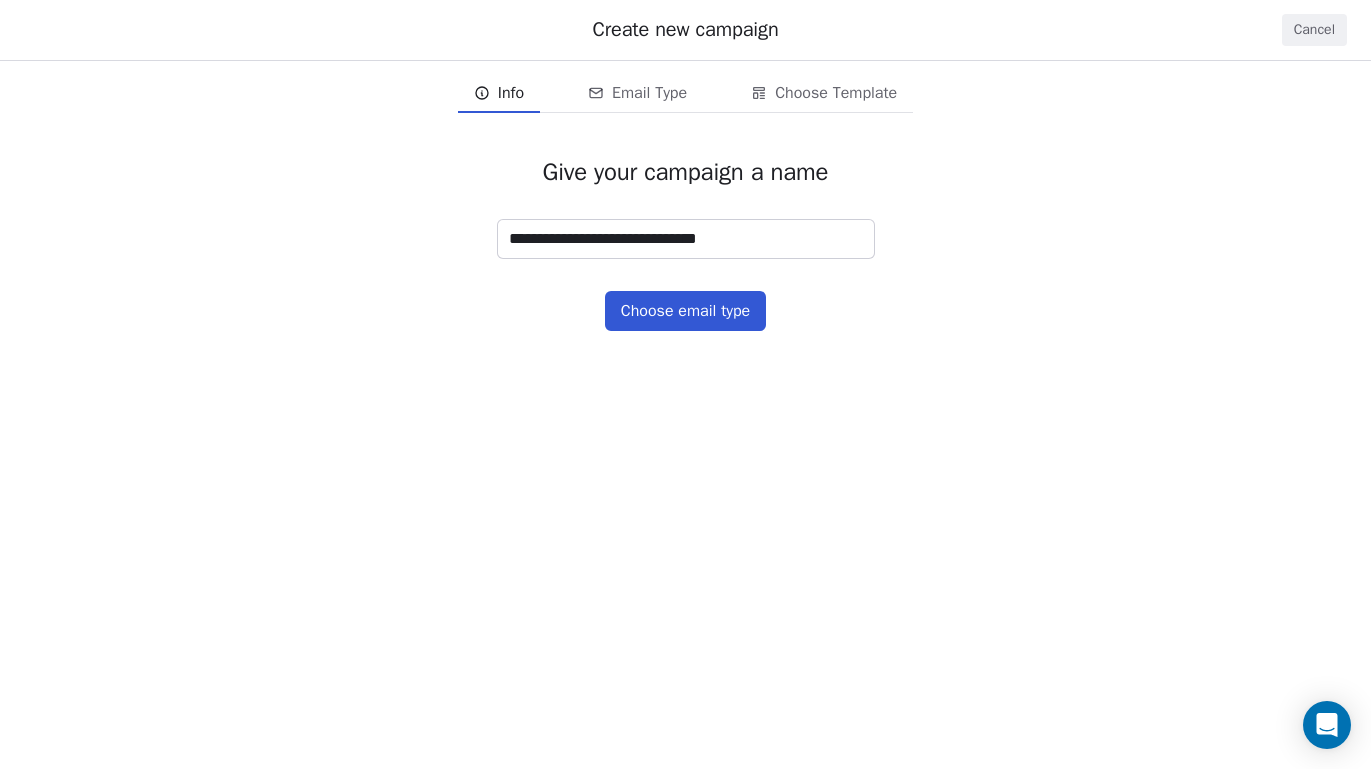 type on "**********" 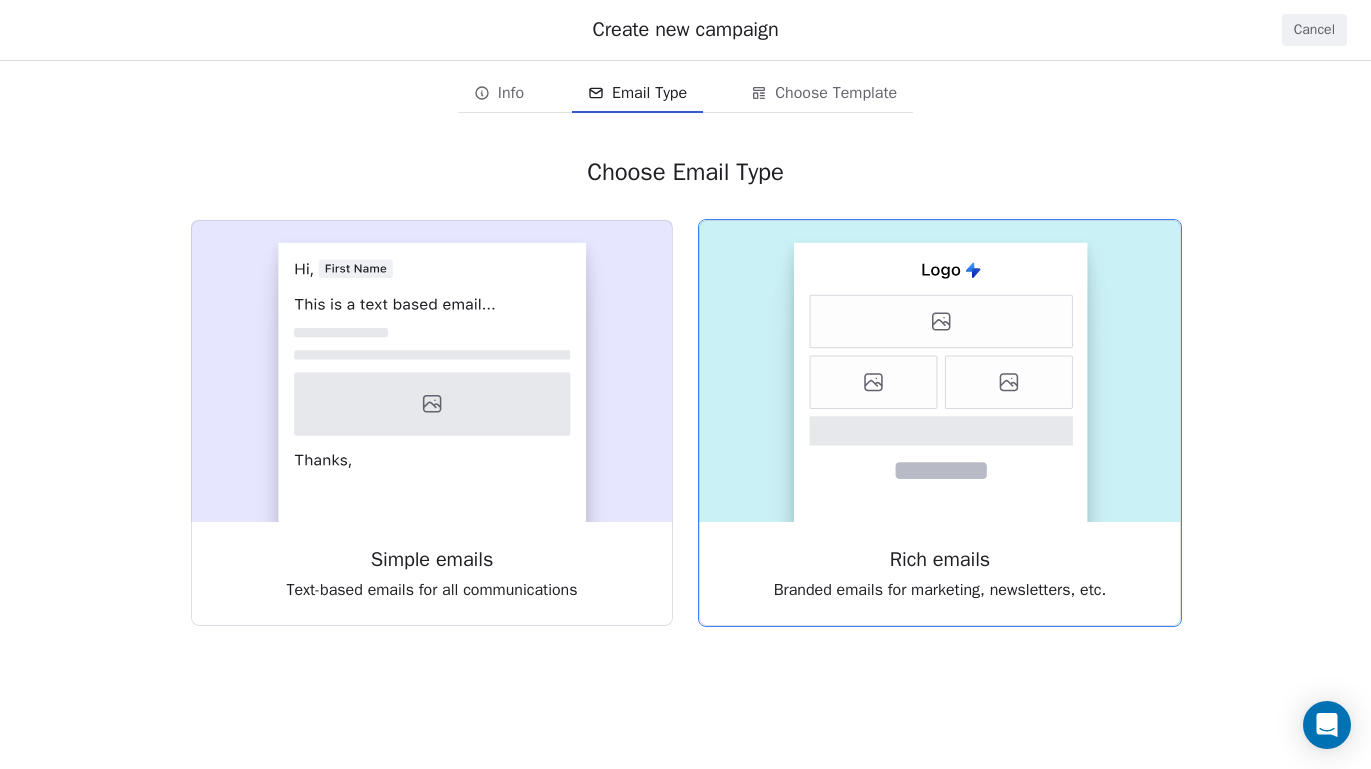 click 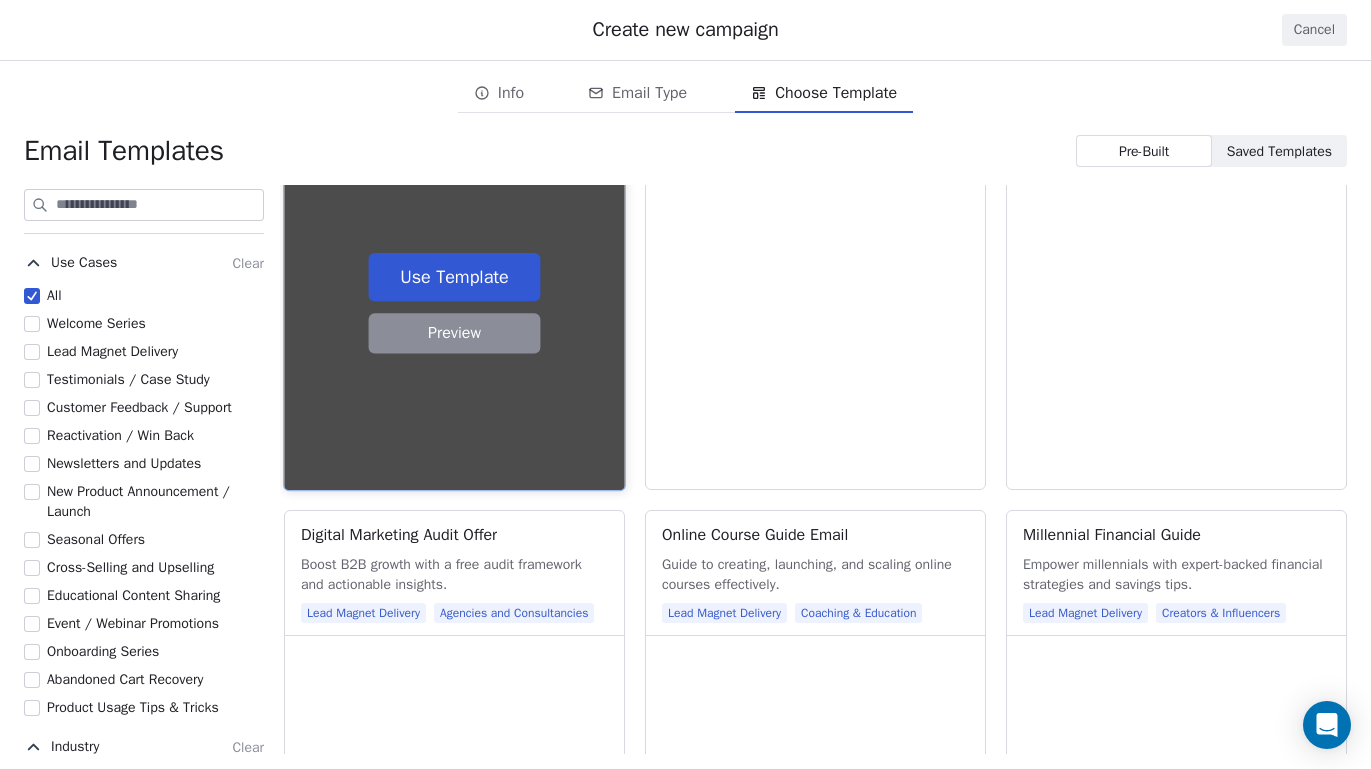 scroll, scrollTop: 642, scrollLeft: 0, axis: vertical 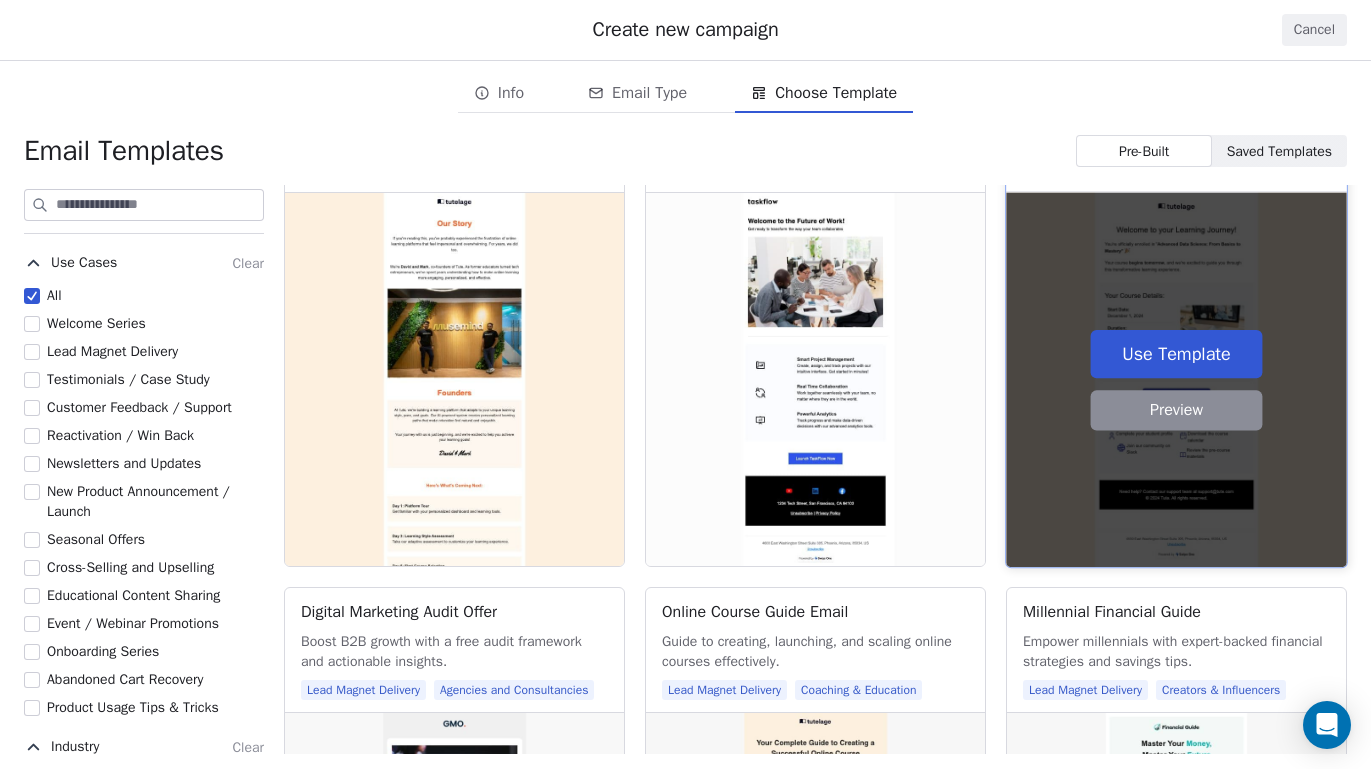 click on "Use Template" at bounding box center [1177, 354] 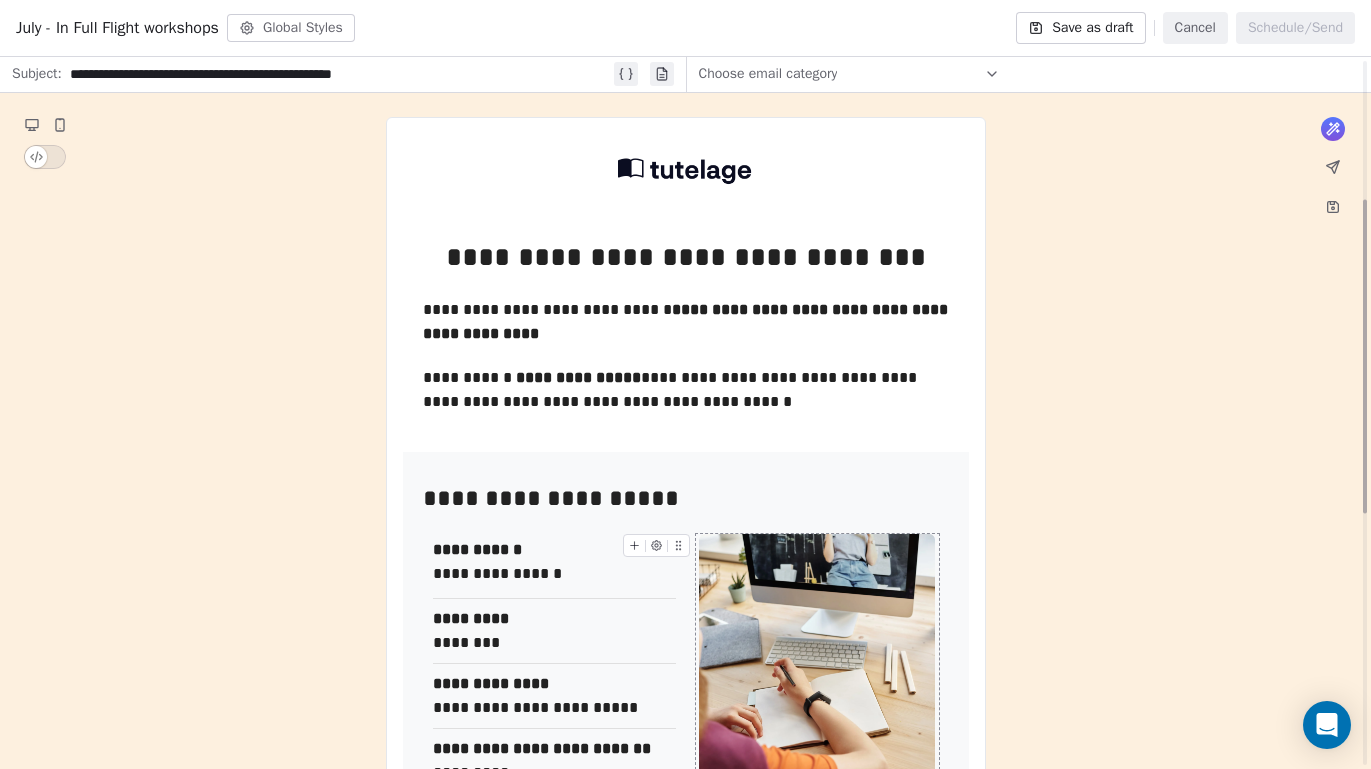 scroll, scrollTop: 0, scrollLeft: 0, axis: both 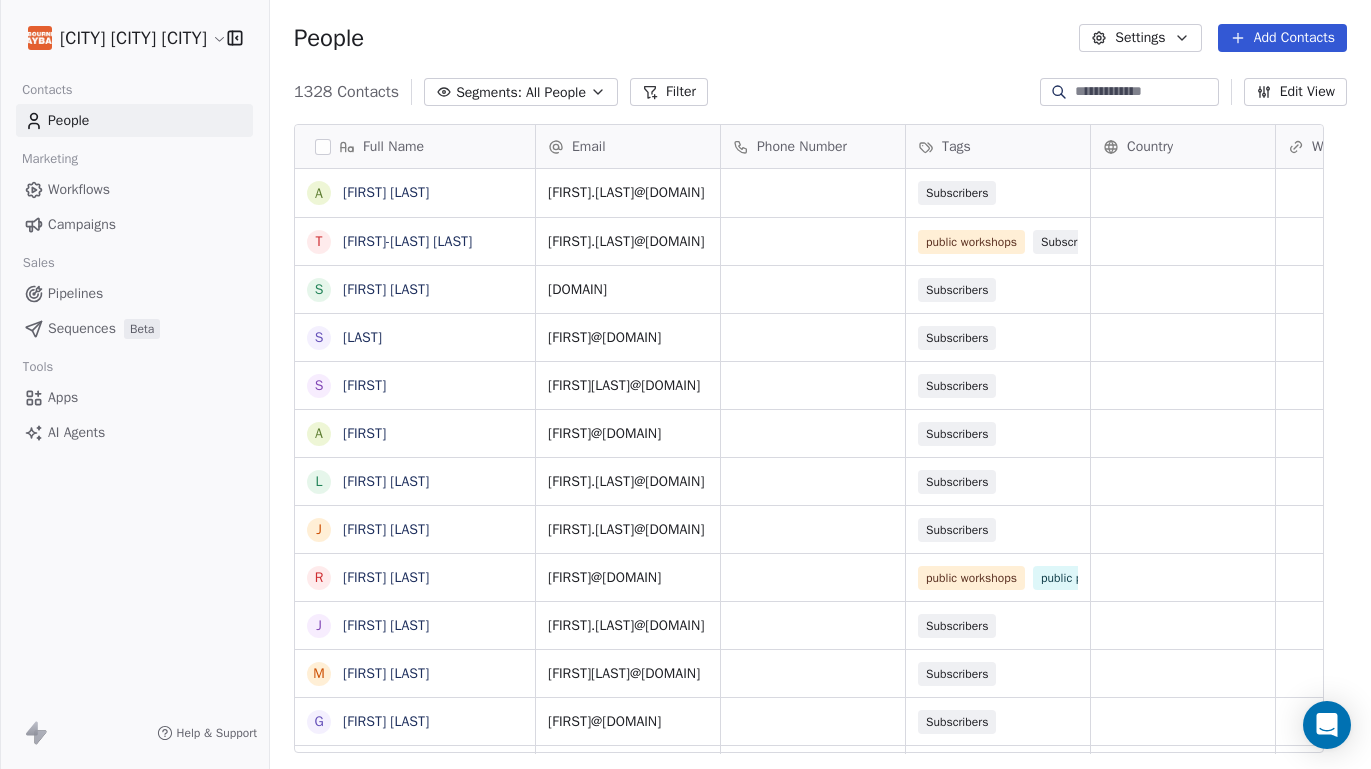 click on "Campaigns" at bounding box center (82, 224) 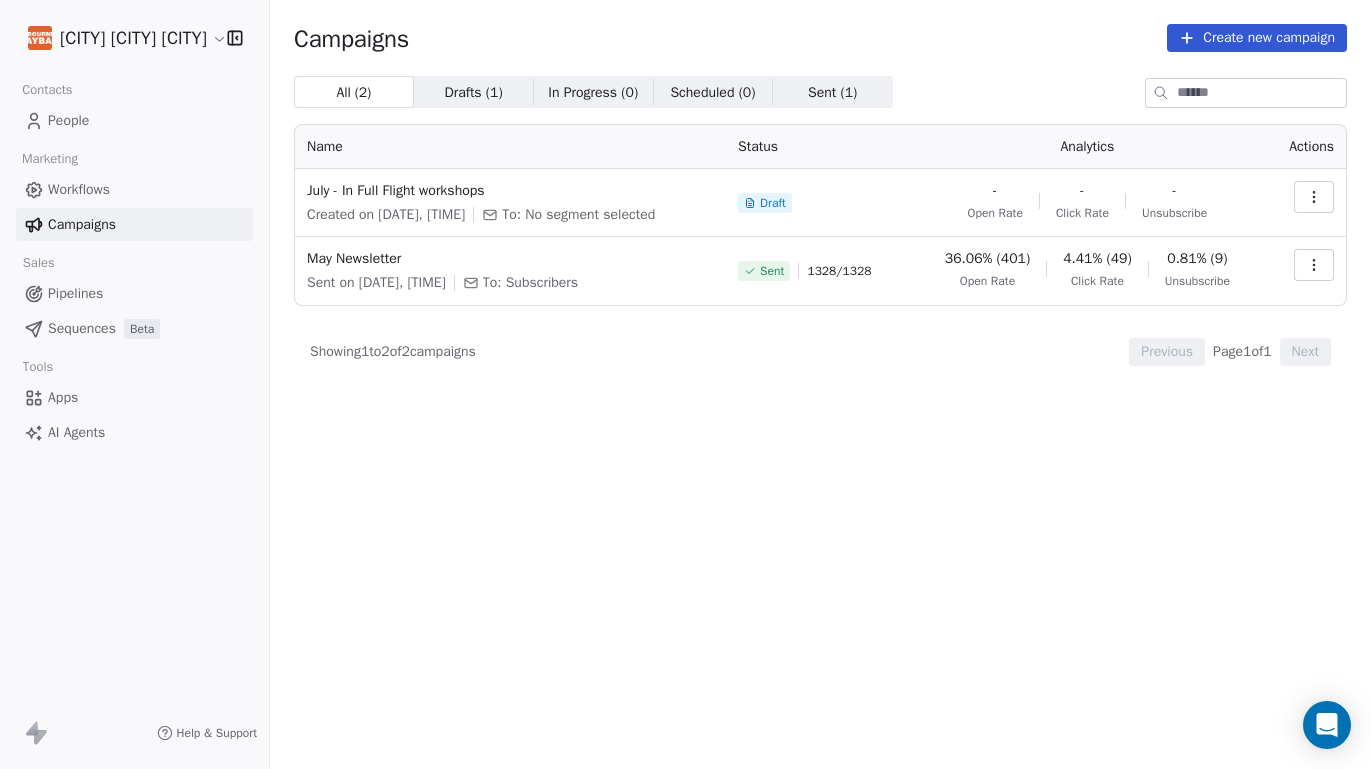 click 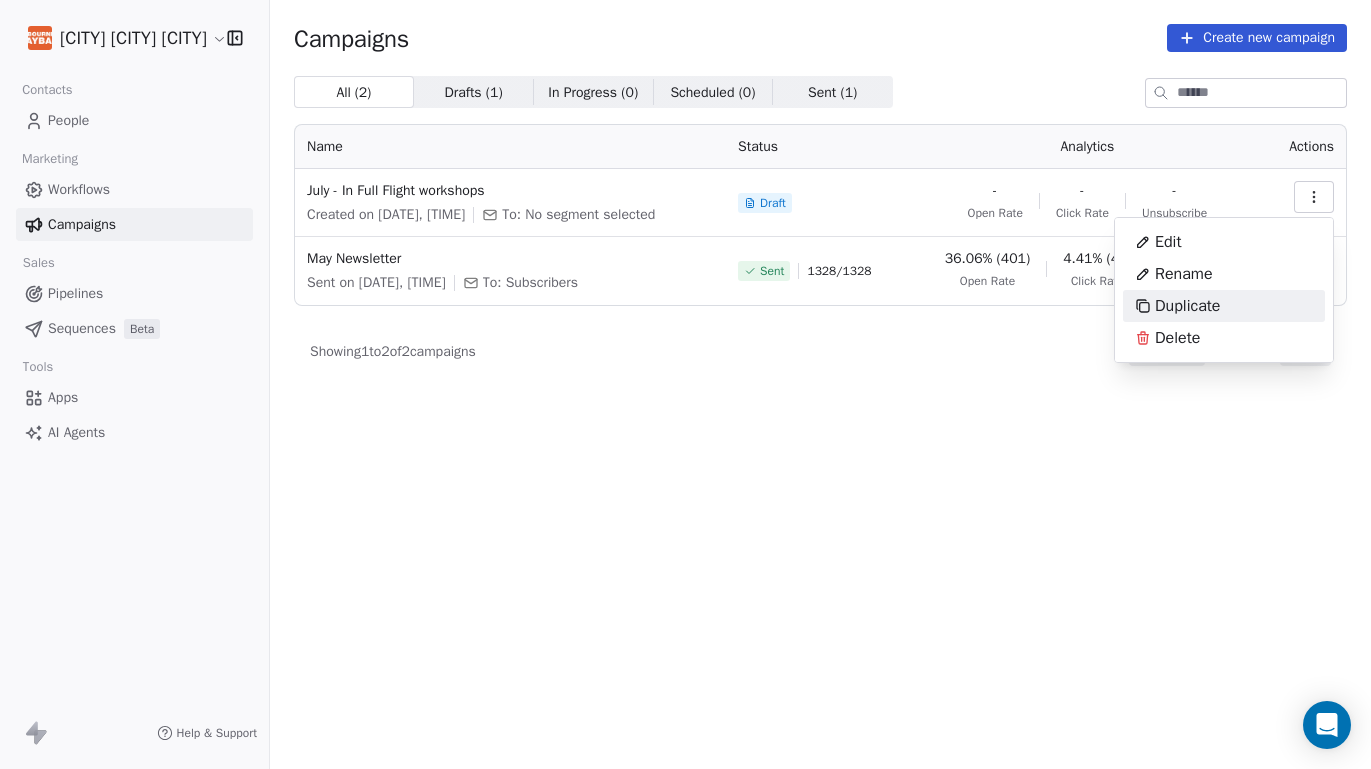 click on "Duplicate" at bounding box center [1187, 306] 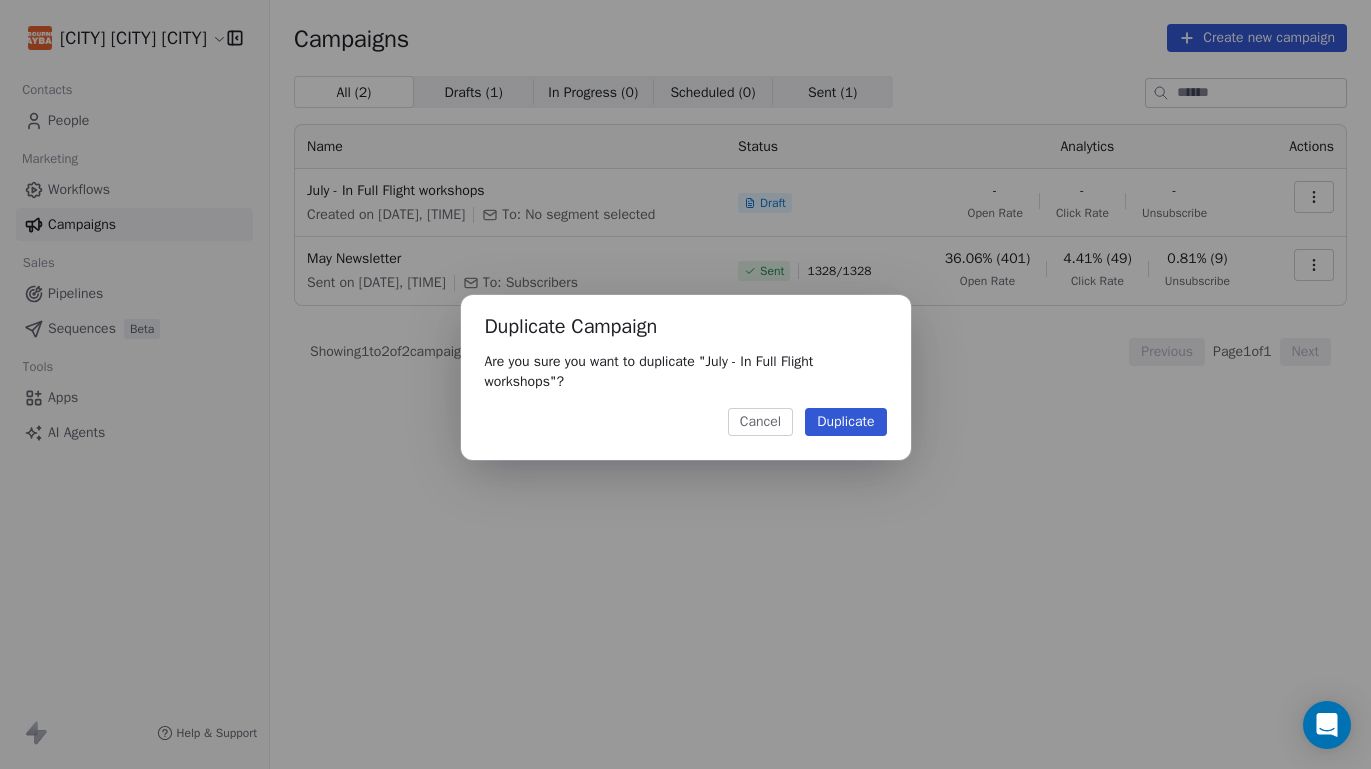 click on "Duplicate" at bounding box center (845, 422) 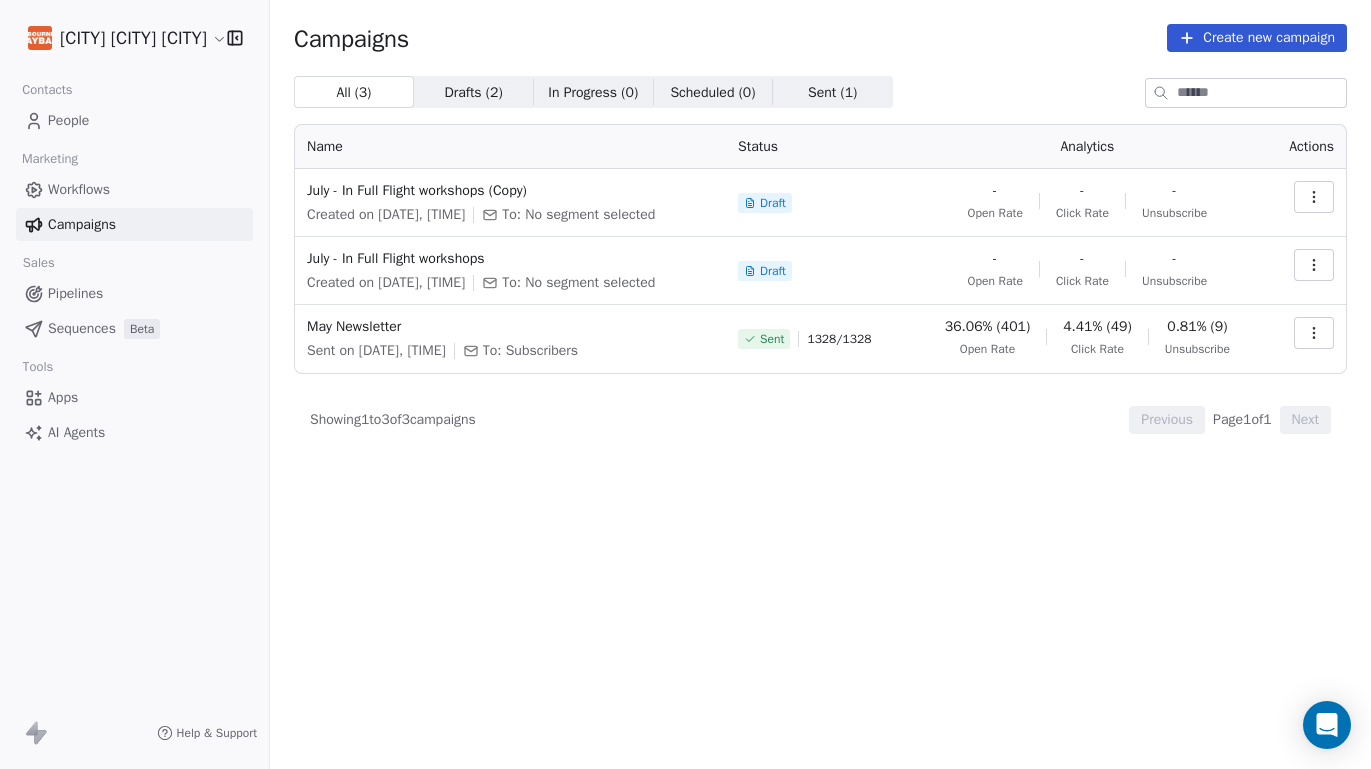 click 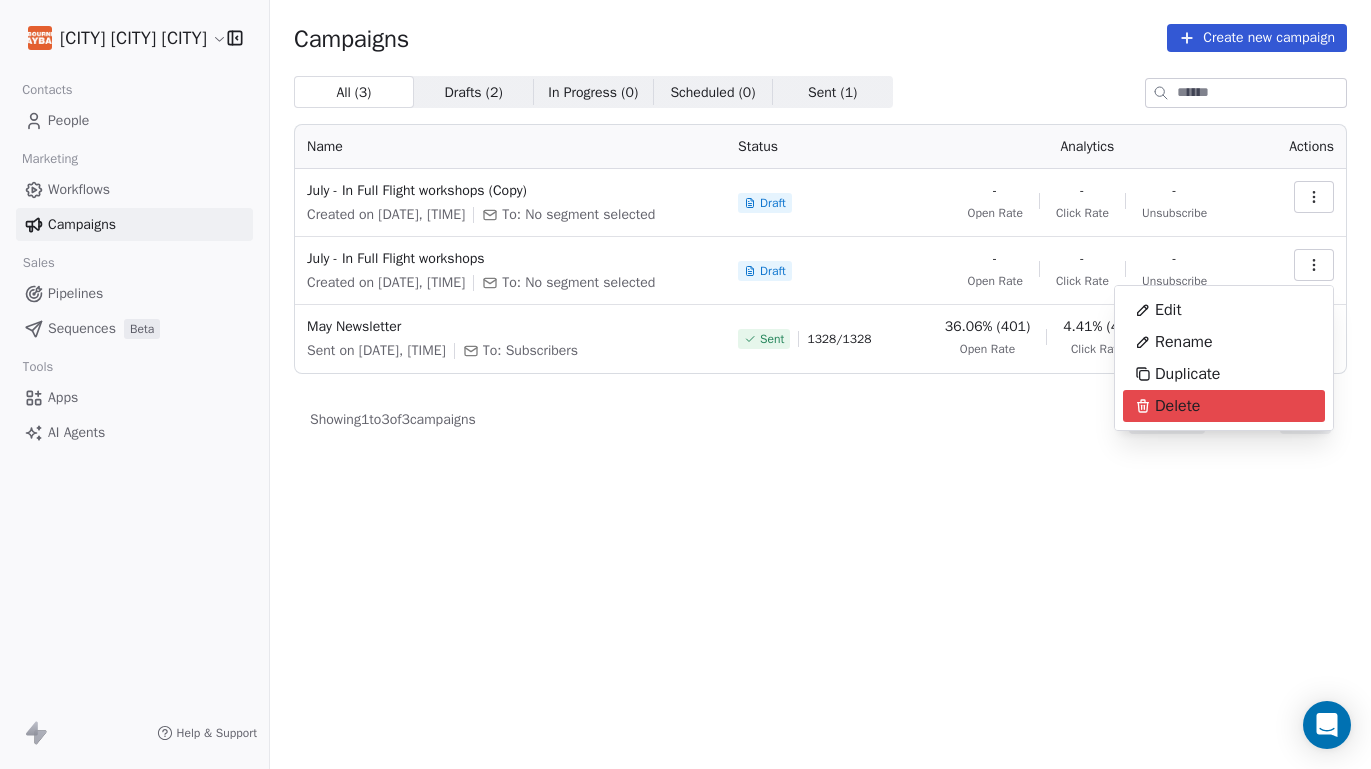 click on "Delete" at bounding box center [1177, 406] 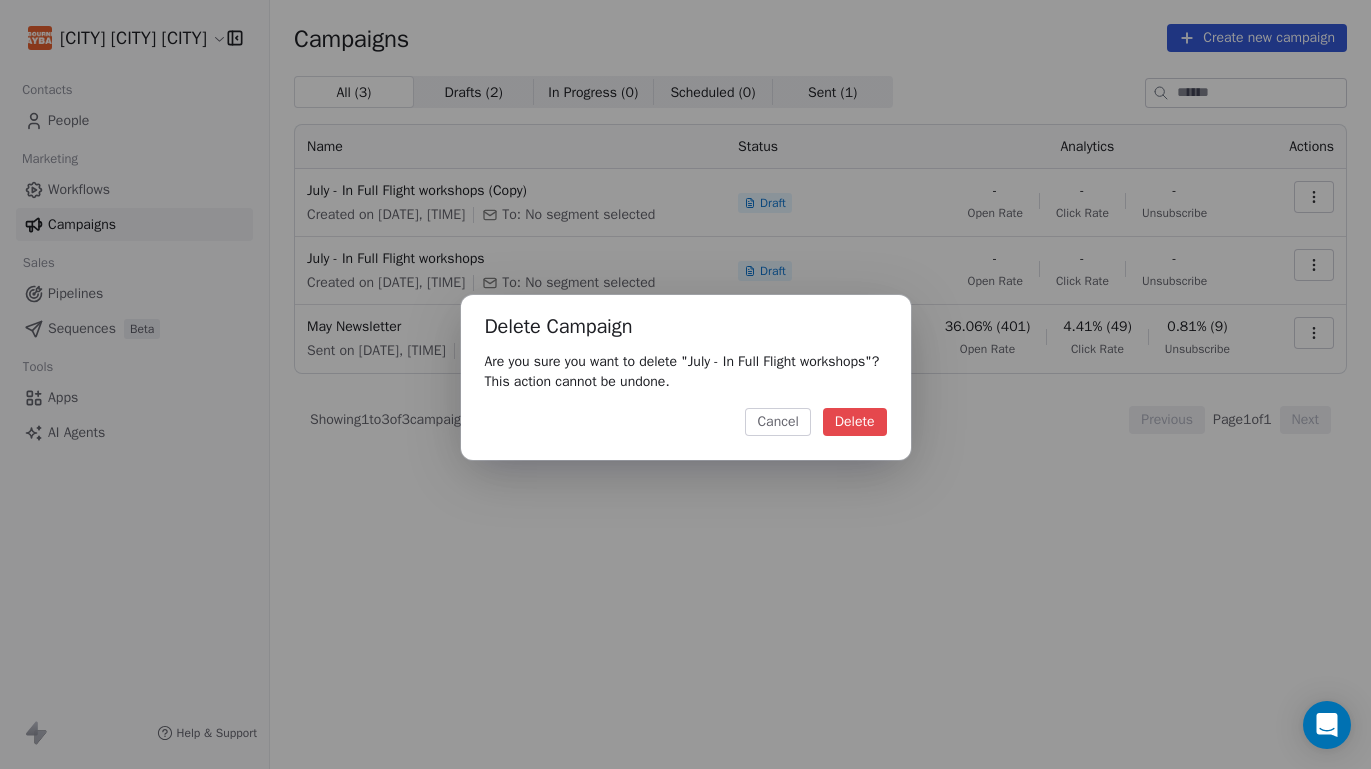 click on "Delete" at bounding box center [855, 422] 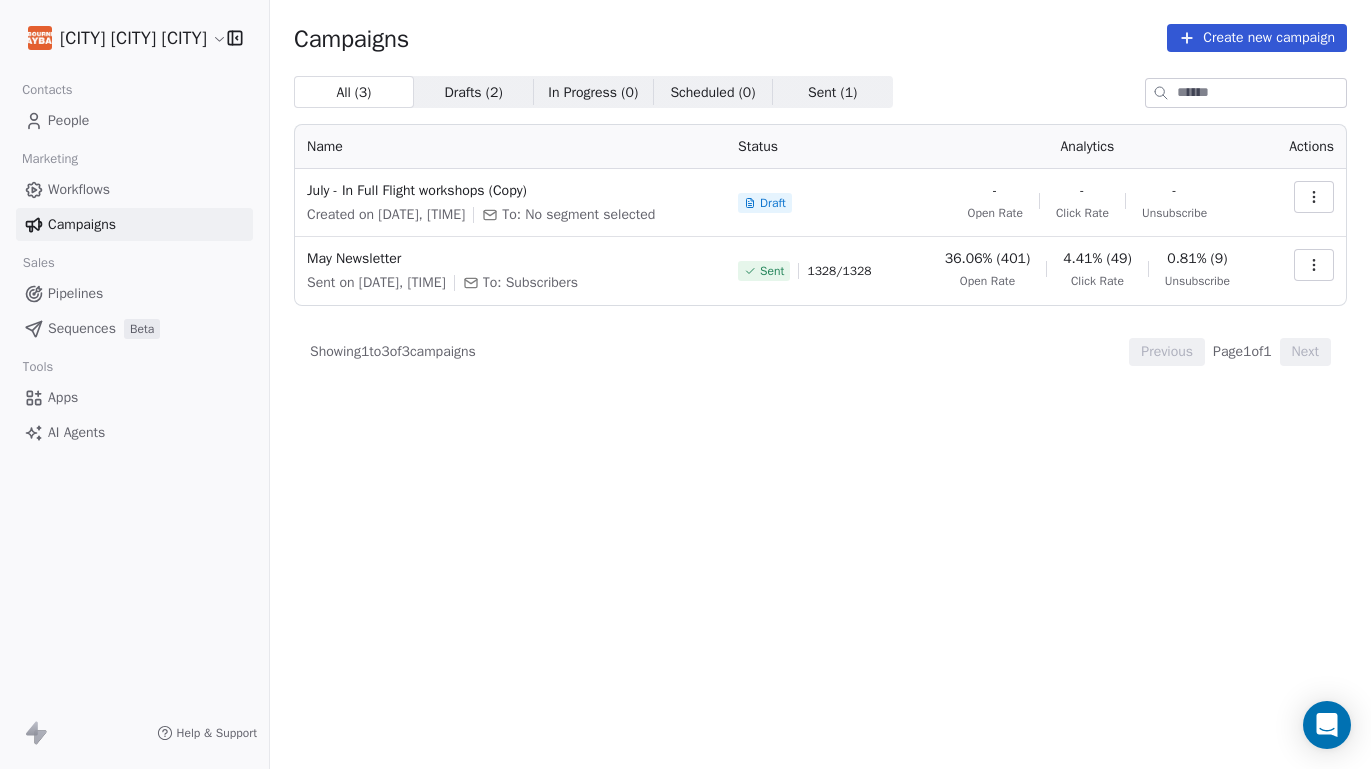 click 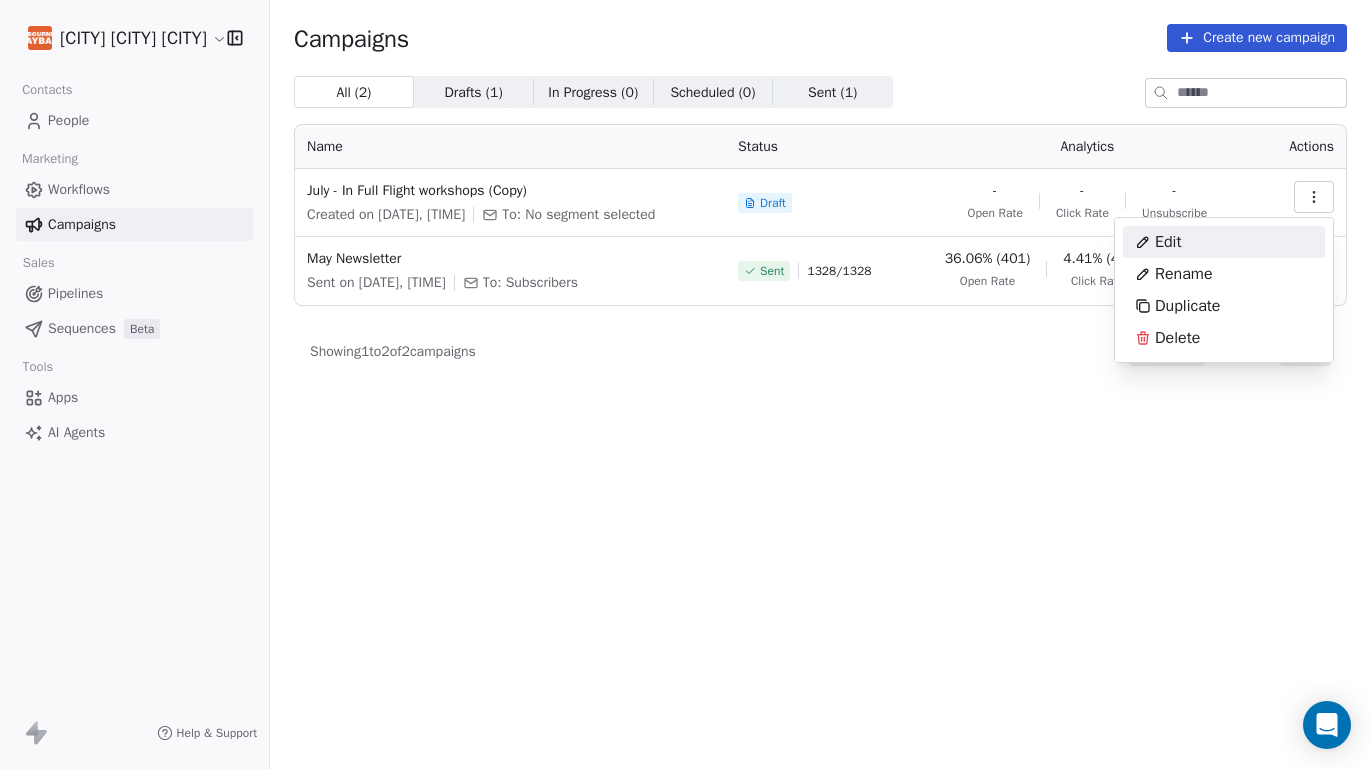 click on "Edit" at bounding box center (1224, 242) 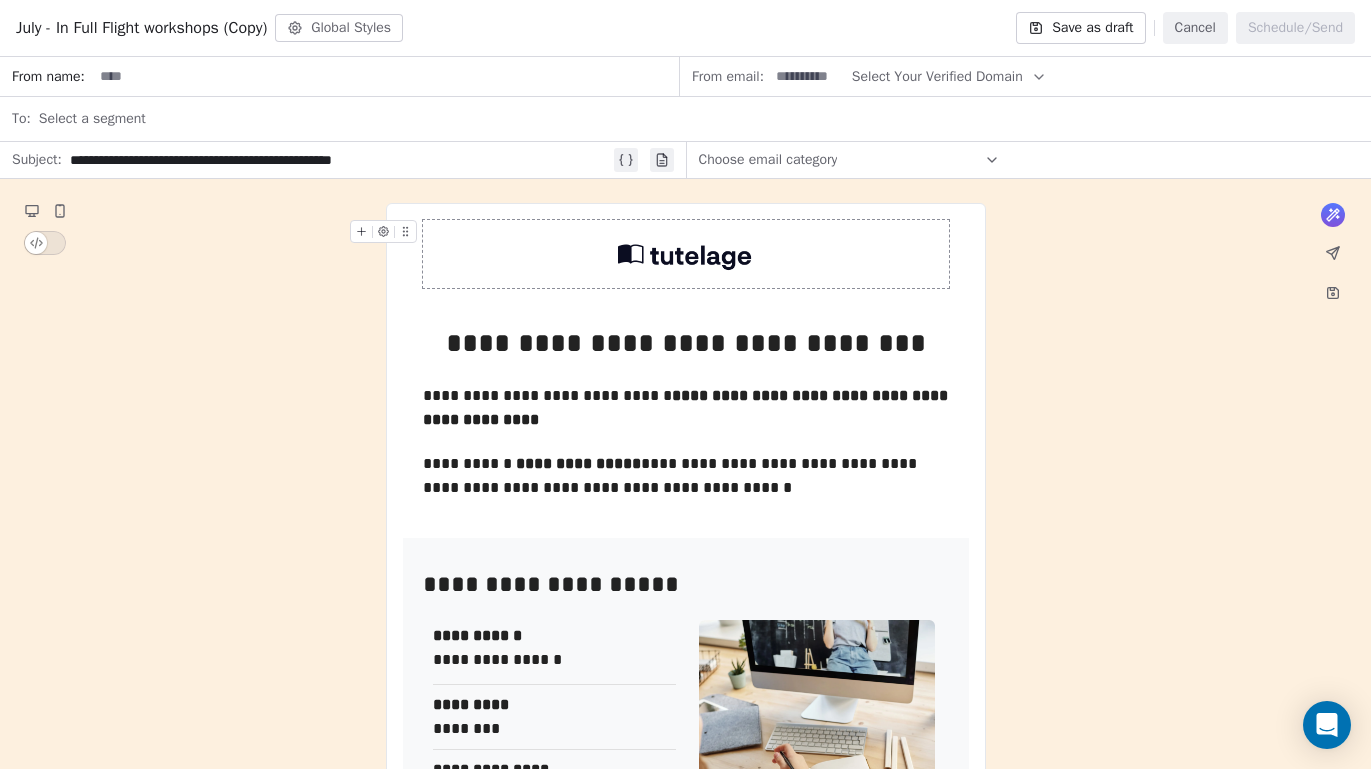click on "July - In Full Flight workshops (Copy)" at bounding box center (141, 28) 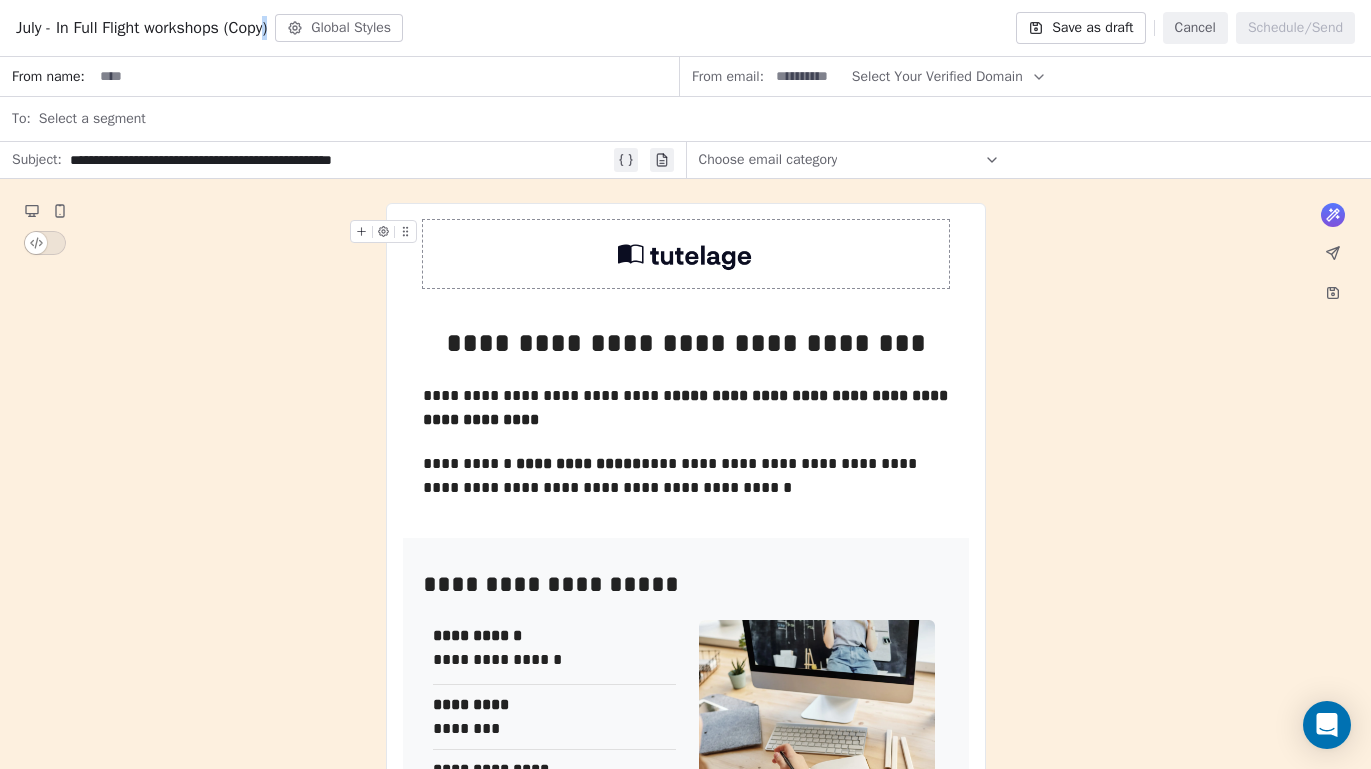 click on "July - In Full Flight workshops (Copy)" at bounding box center (141, 28) 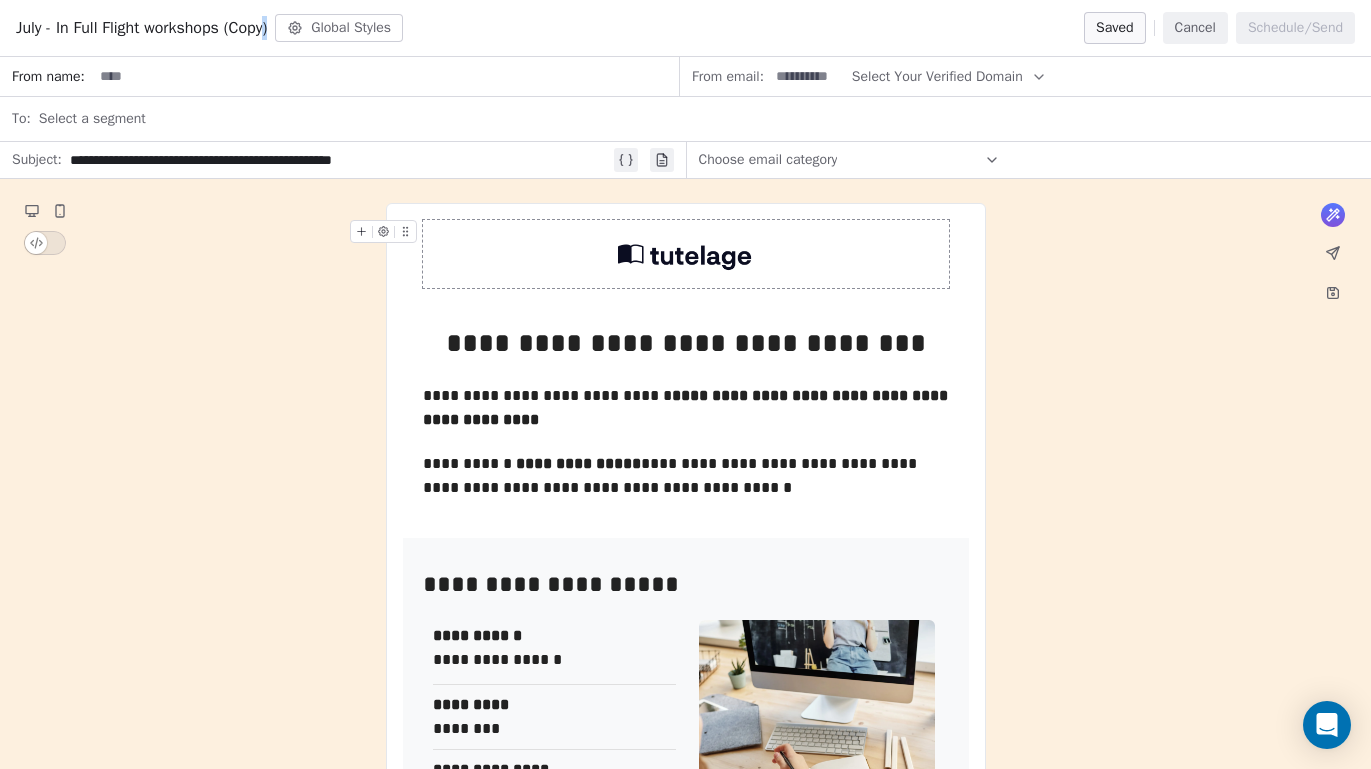click on "July - In Full Flight workshops (Copy)  Global Styles" at bounding box center (209, 28) 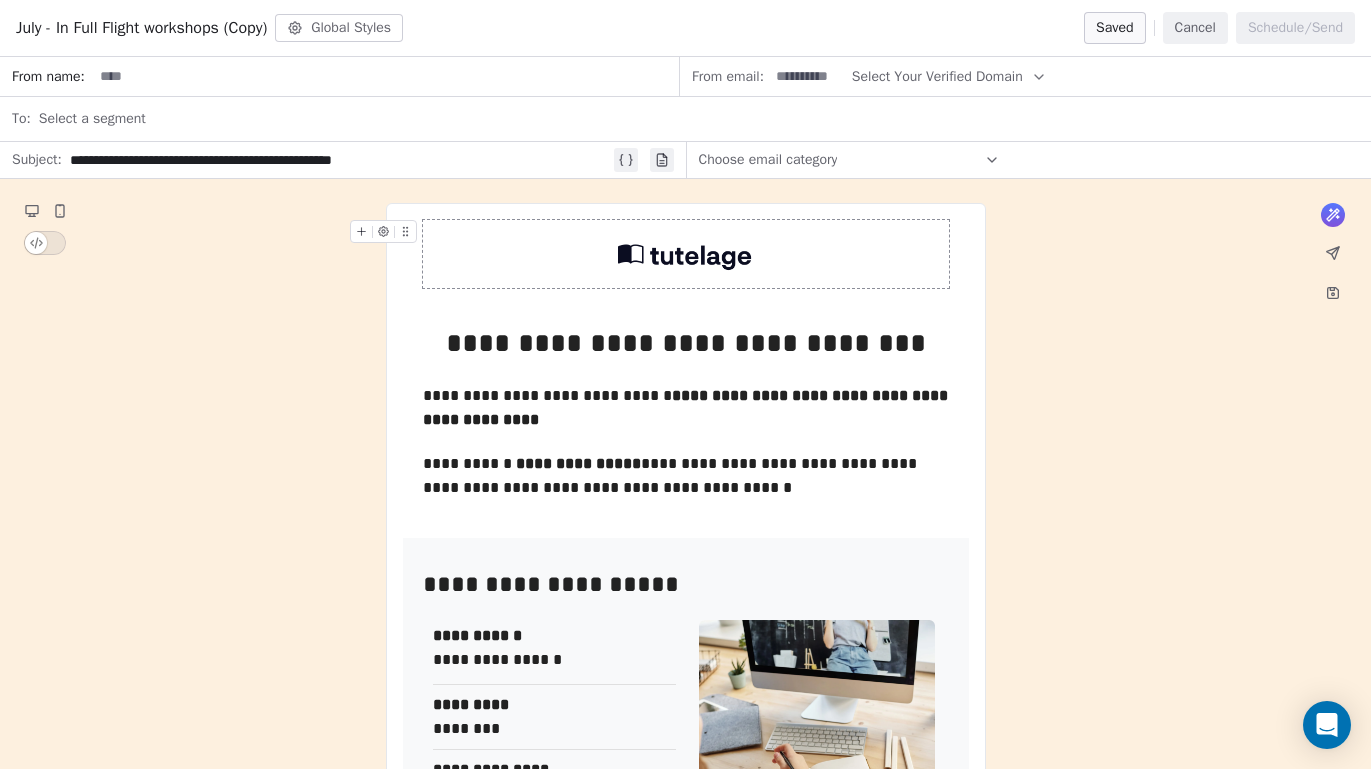 click on "July - In Full Flight workshops (Copy)" at bounding box center (141, 28) 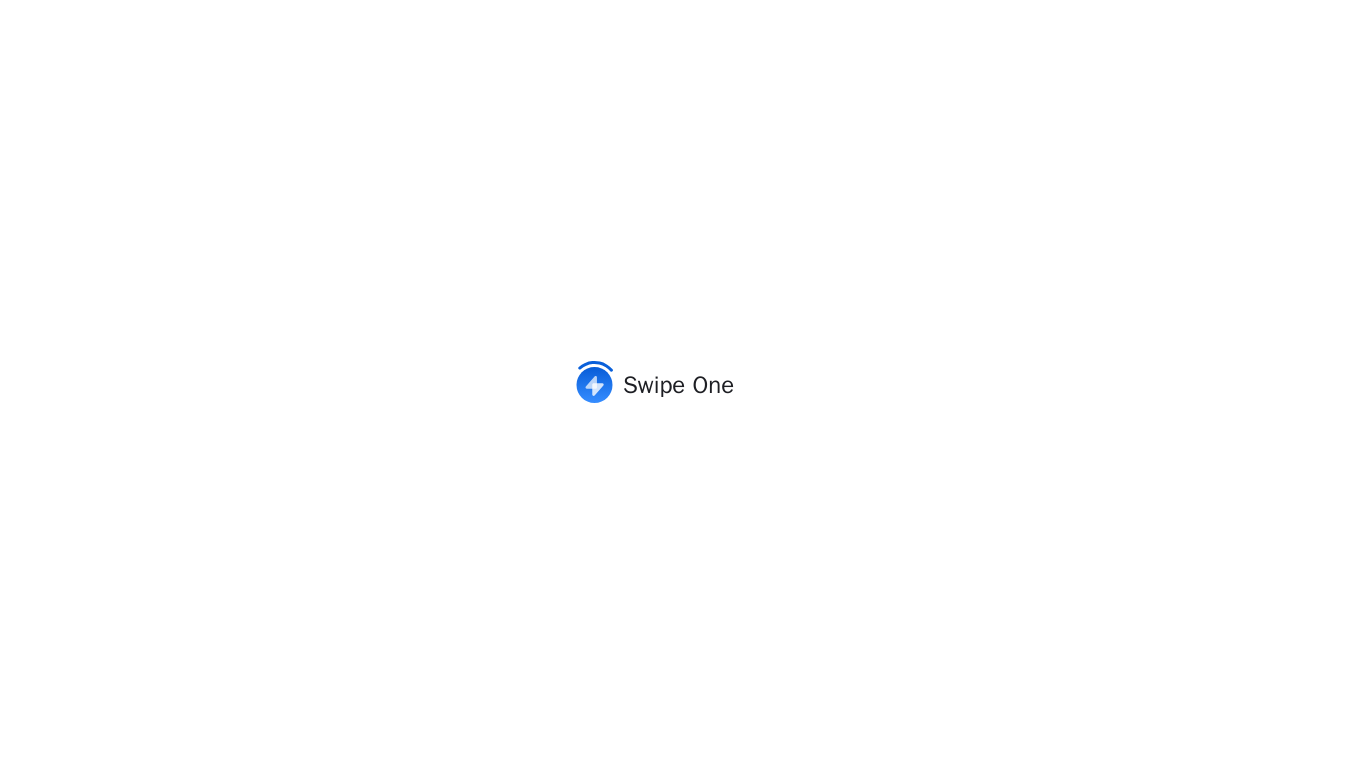 scroll, scrollTop: 0, scrollLeft: 0, axis: both 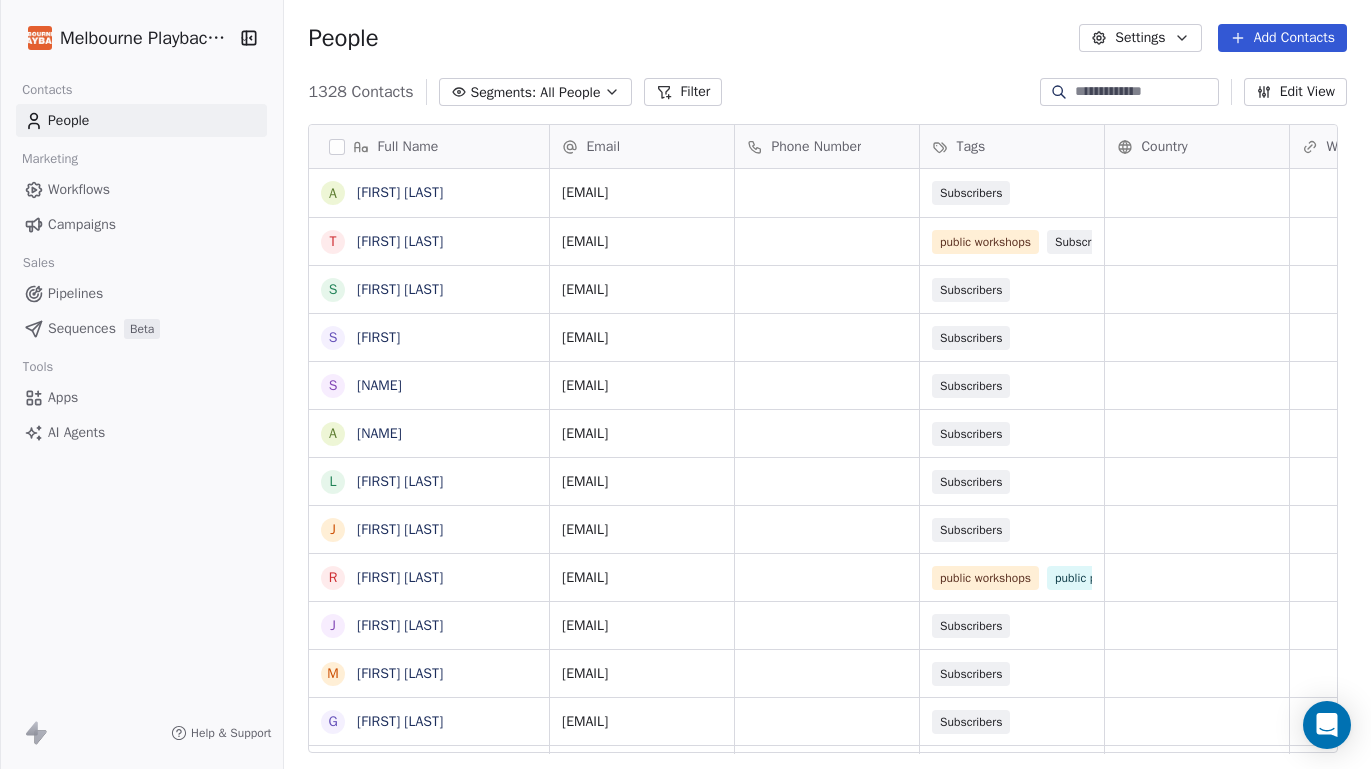 click on "Campaigns" at bounding box center [82, 224] 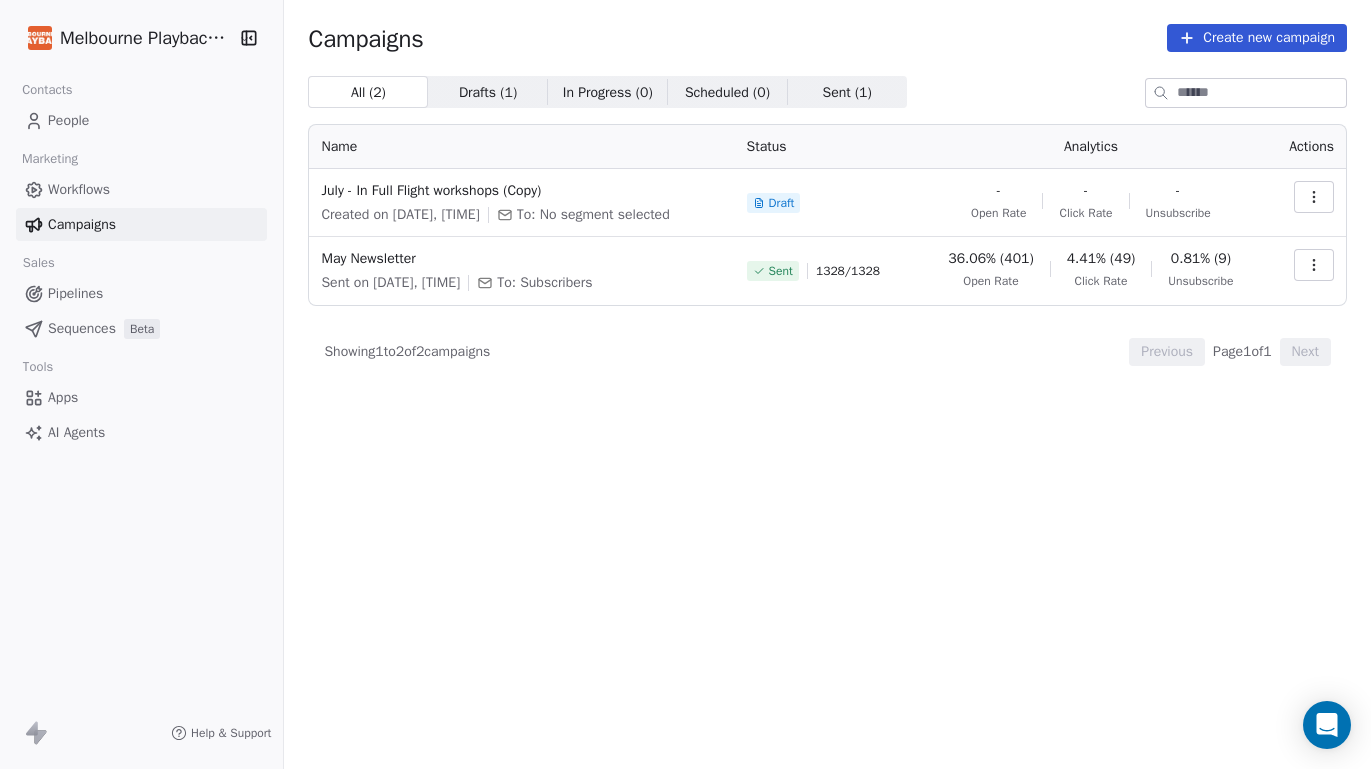click 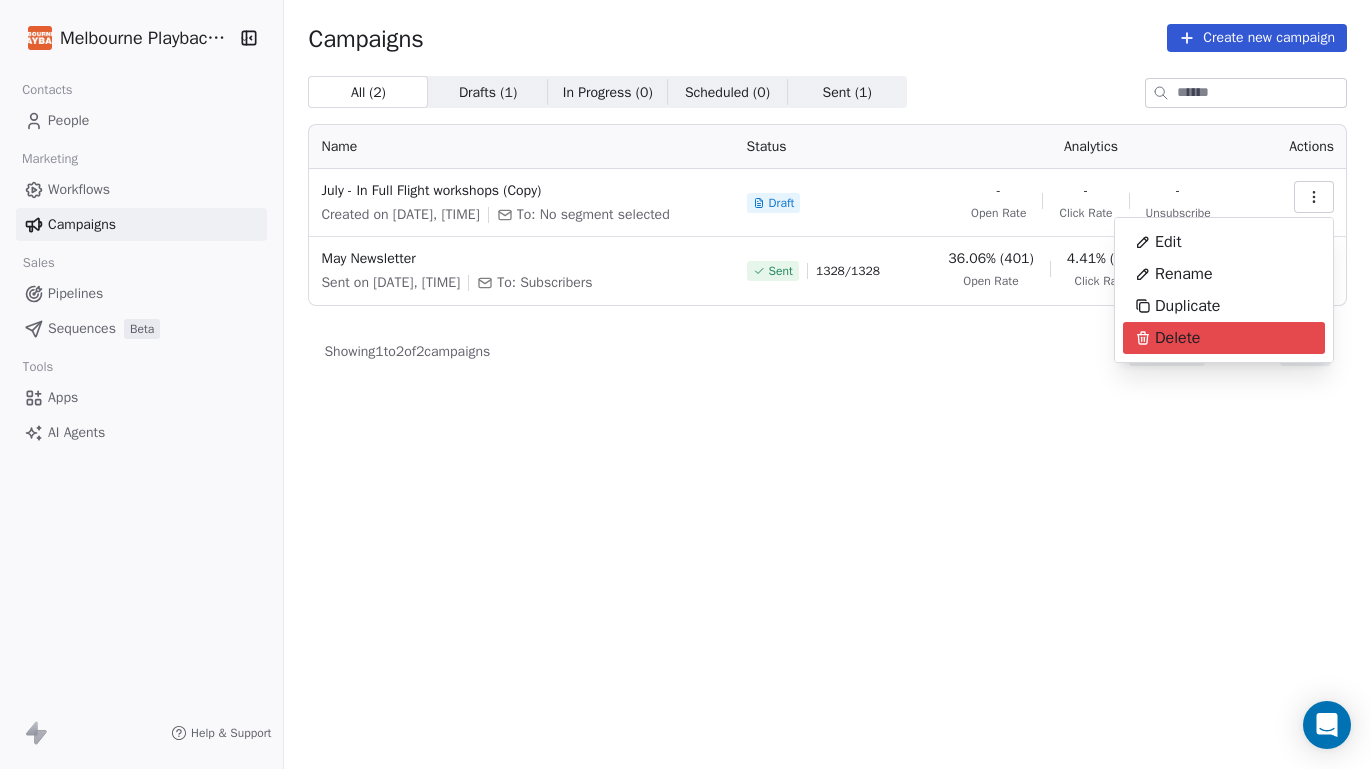 click on "Delete" at bounding box center [1177, 338] 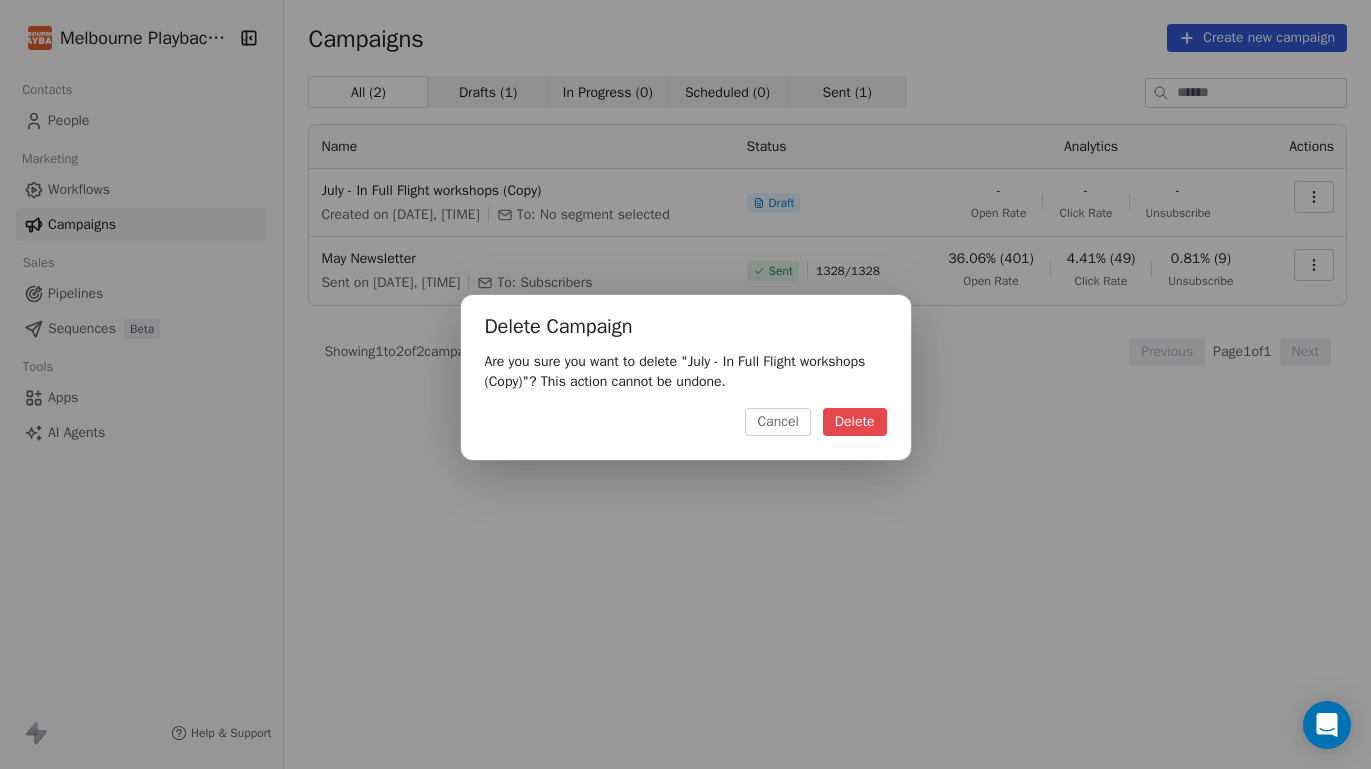 click on "Delete" at bounding box center (855, 422) 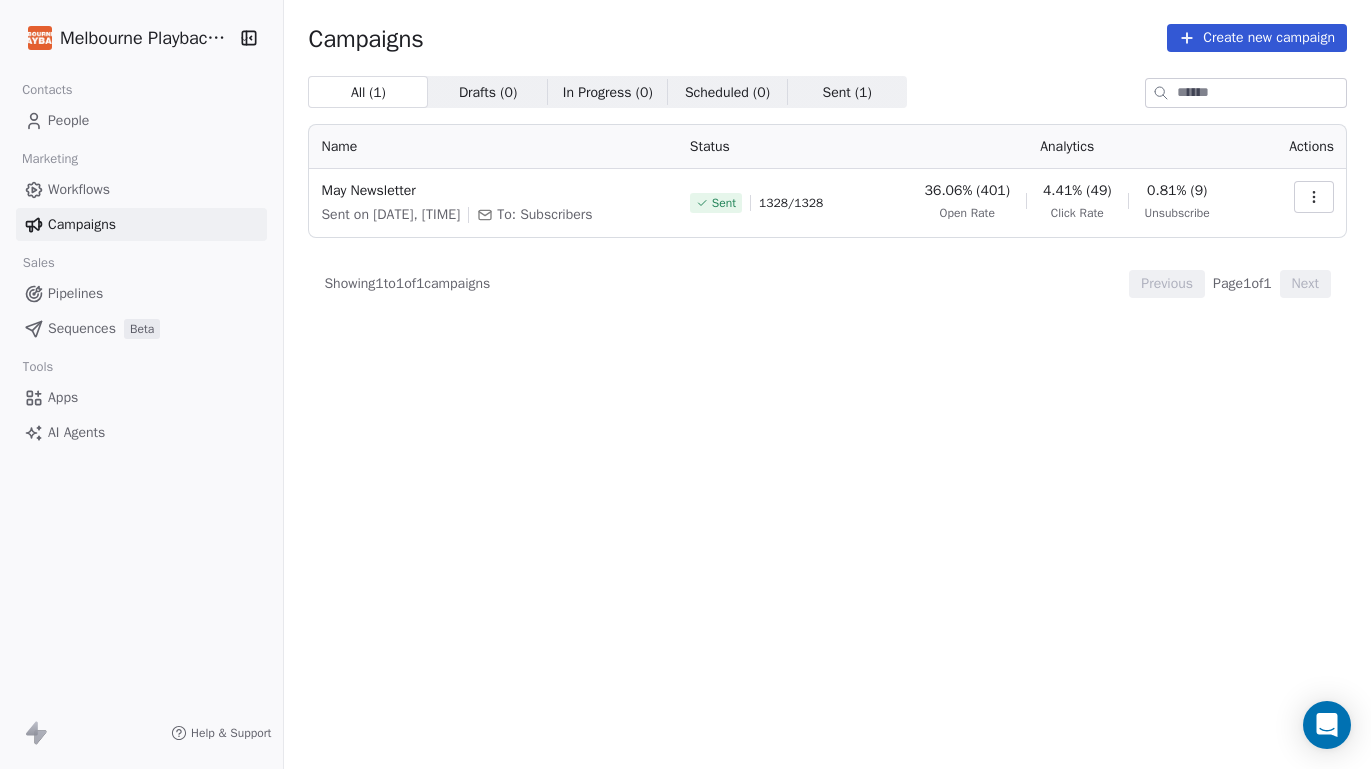click on "Create new campaign" at bounding box center (1257, 38) 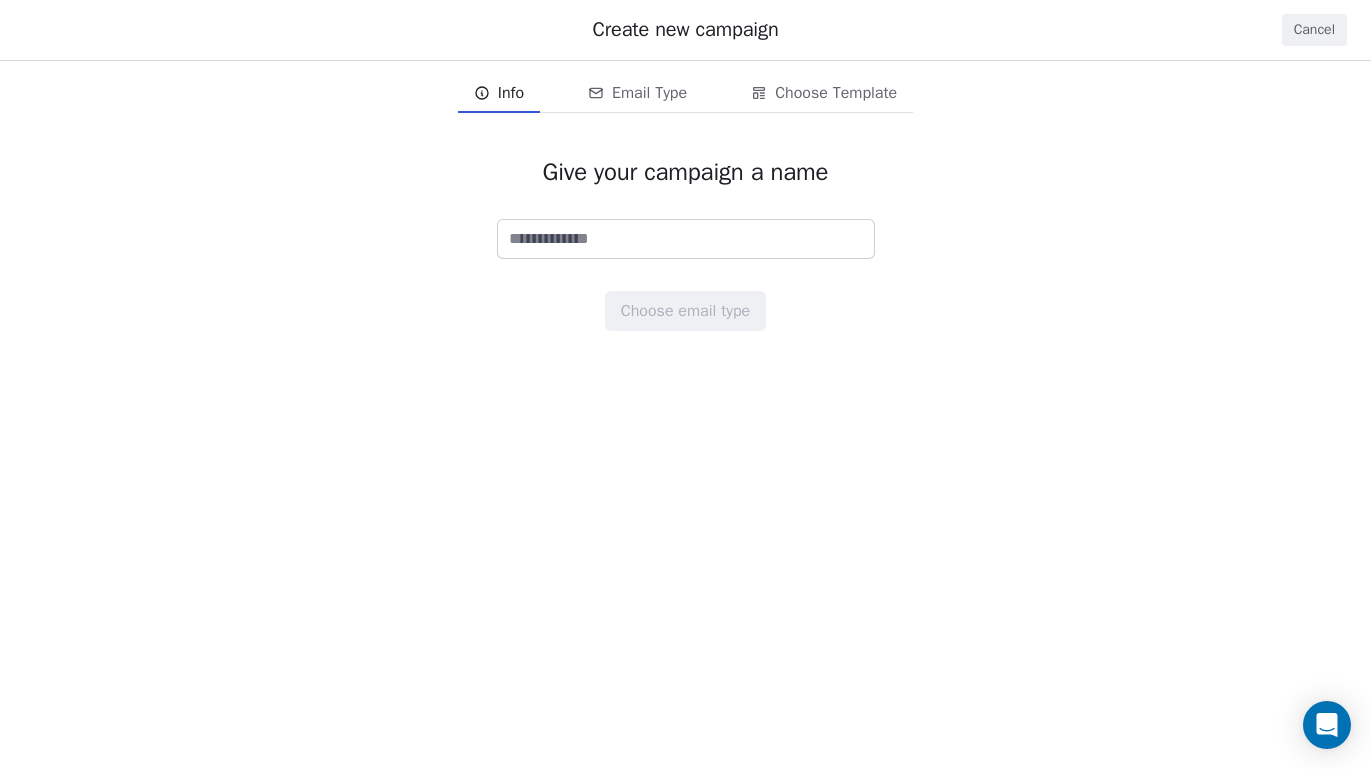 click at bounding box center (686, 239) 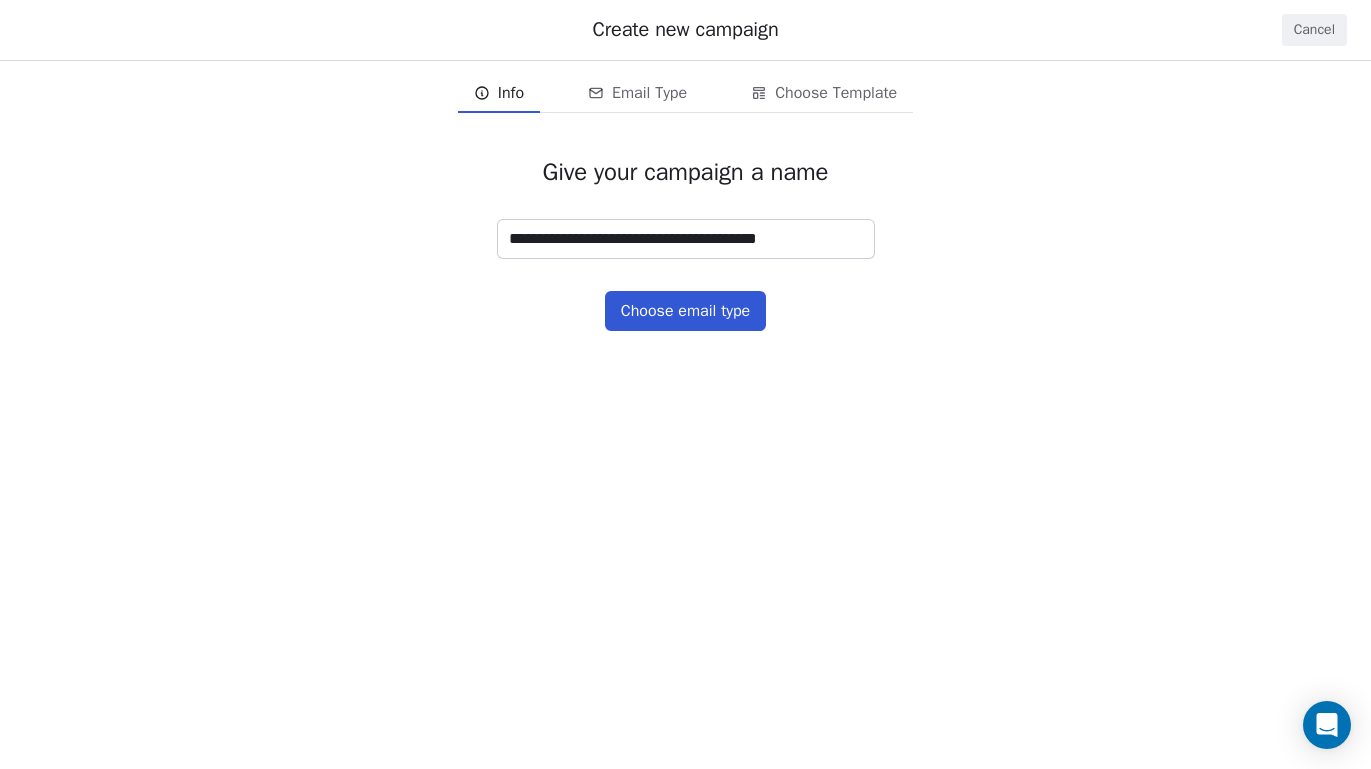 type on "**********" 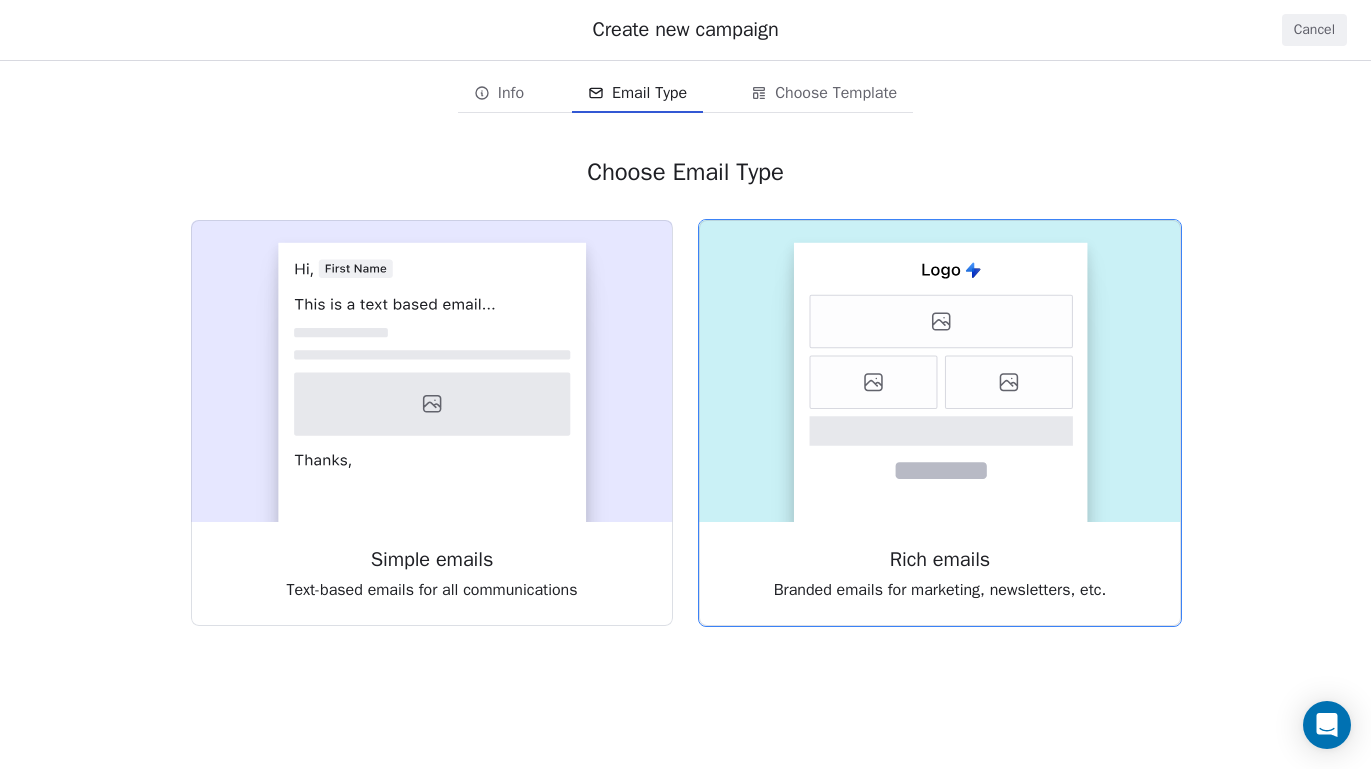 click 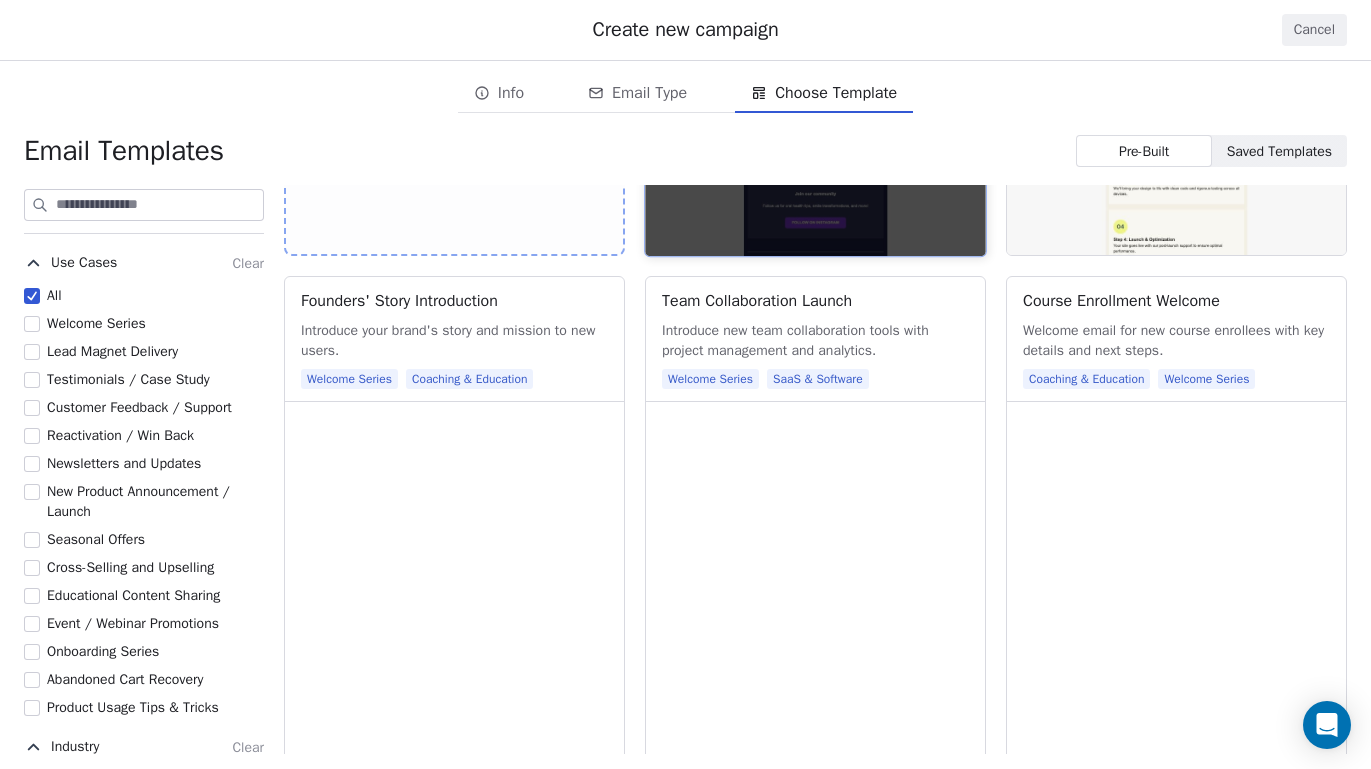 scroll, scrollTop: 507, scrollLeft: 0, axis: vertical 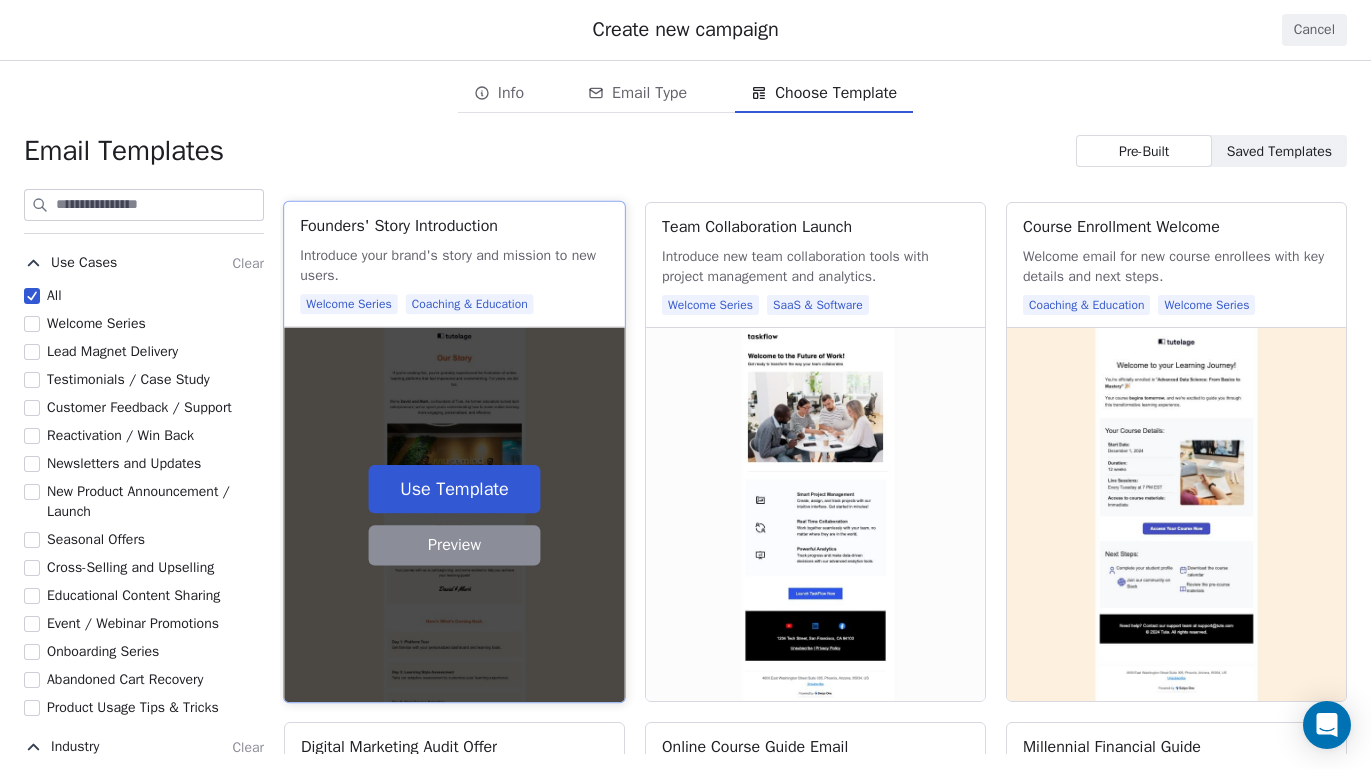 click on "Preview" at bounding box center [455, 545] 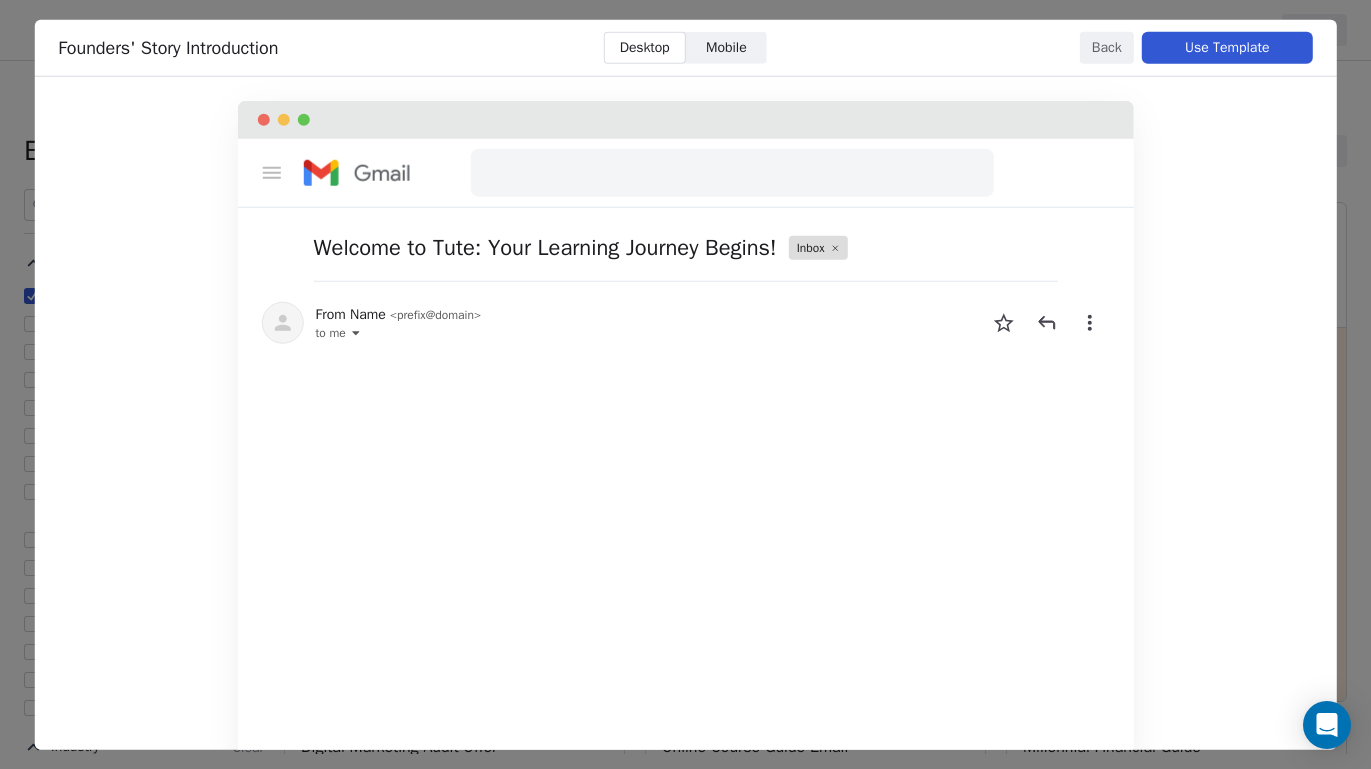 click on "Use Template" at bounding box center [1227, 47] 